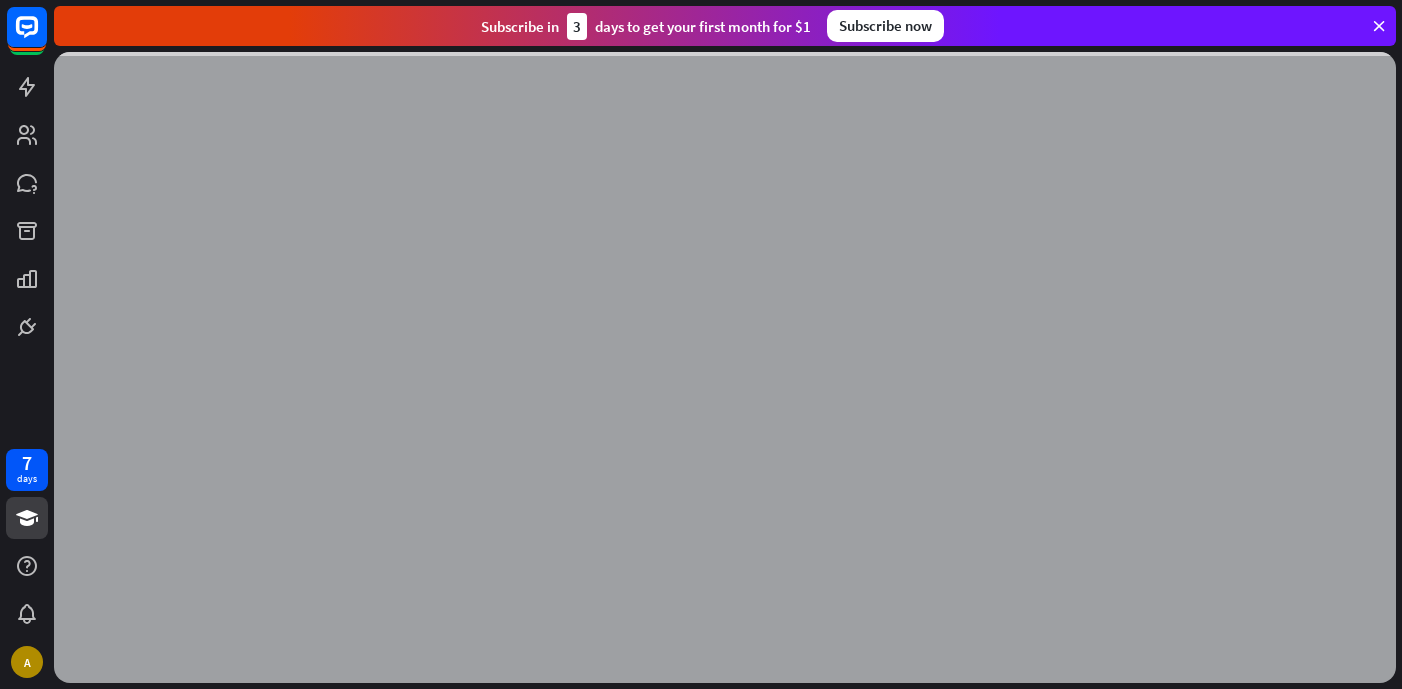 scroll, scrollTop: 0, scrollLeft: 0, axis: both 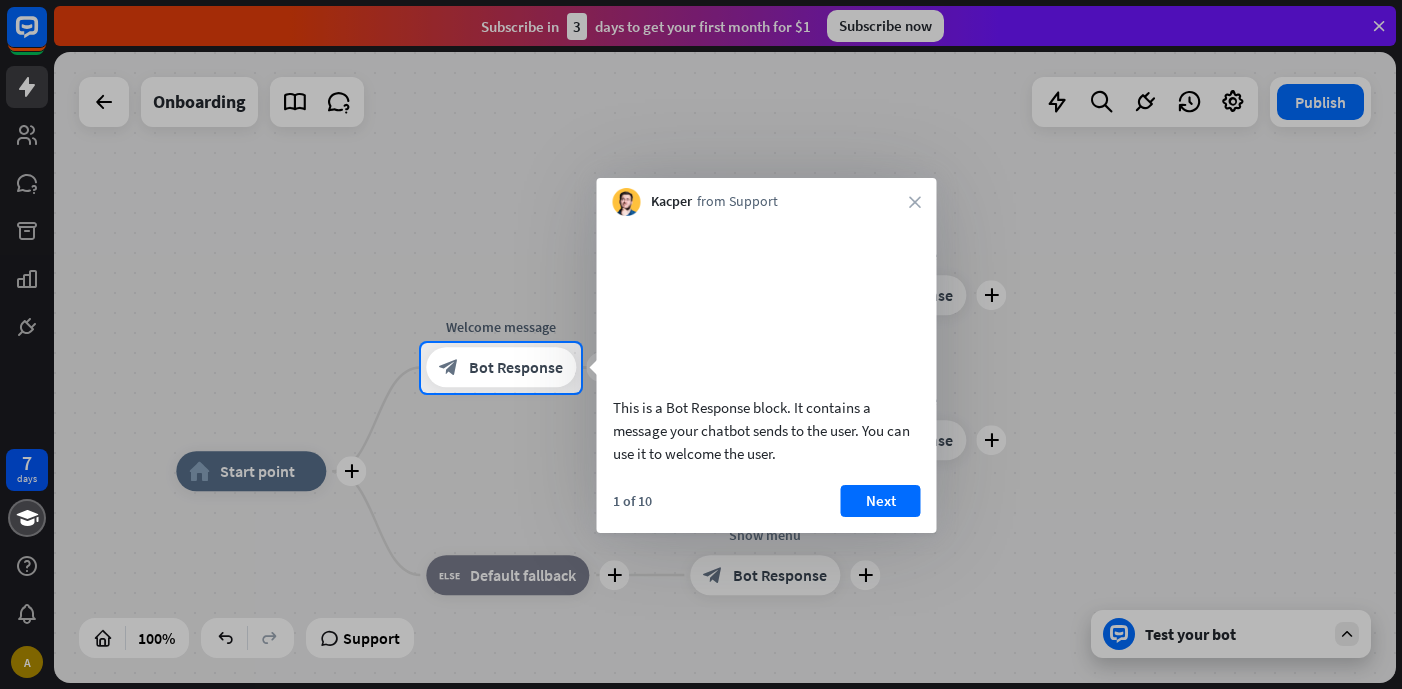 click at bounding box center [701, 171] 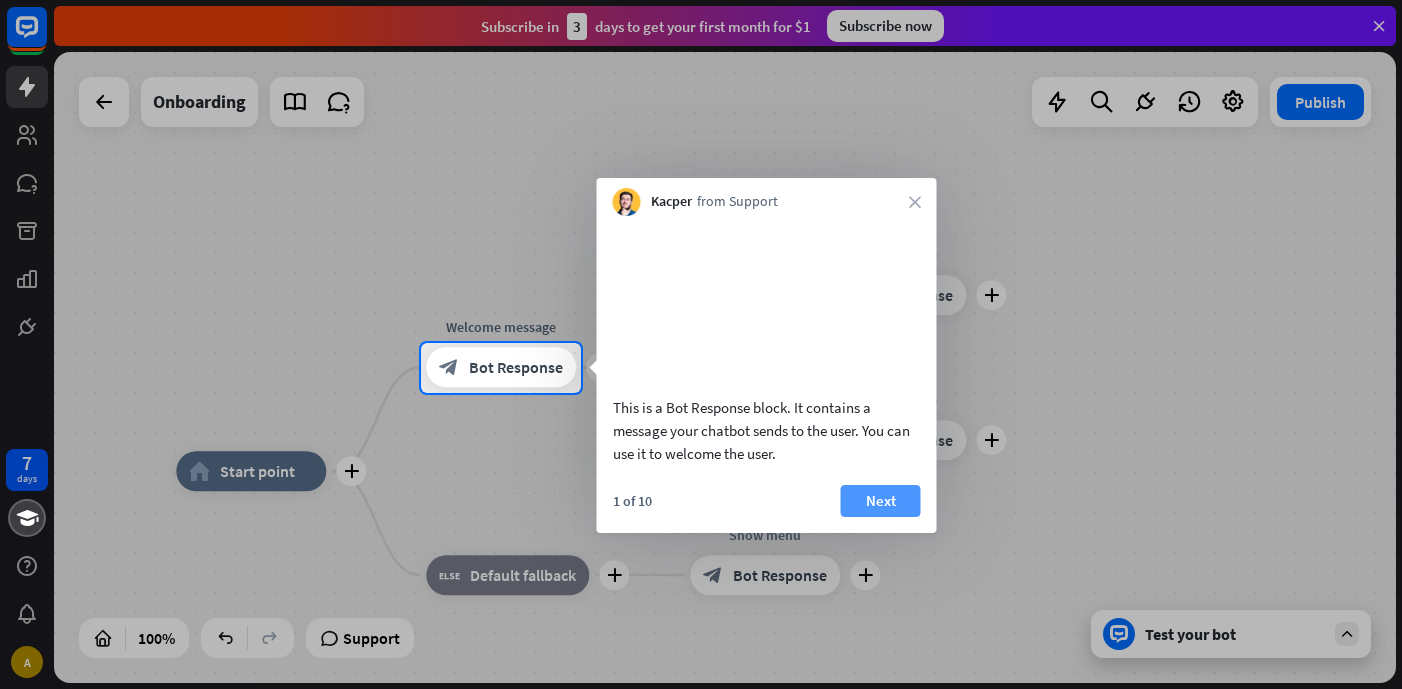 click on "Next" at bounding box center [881, 501] 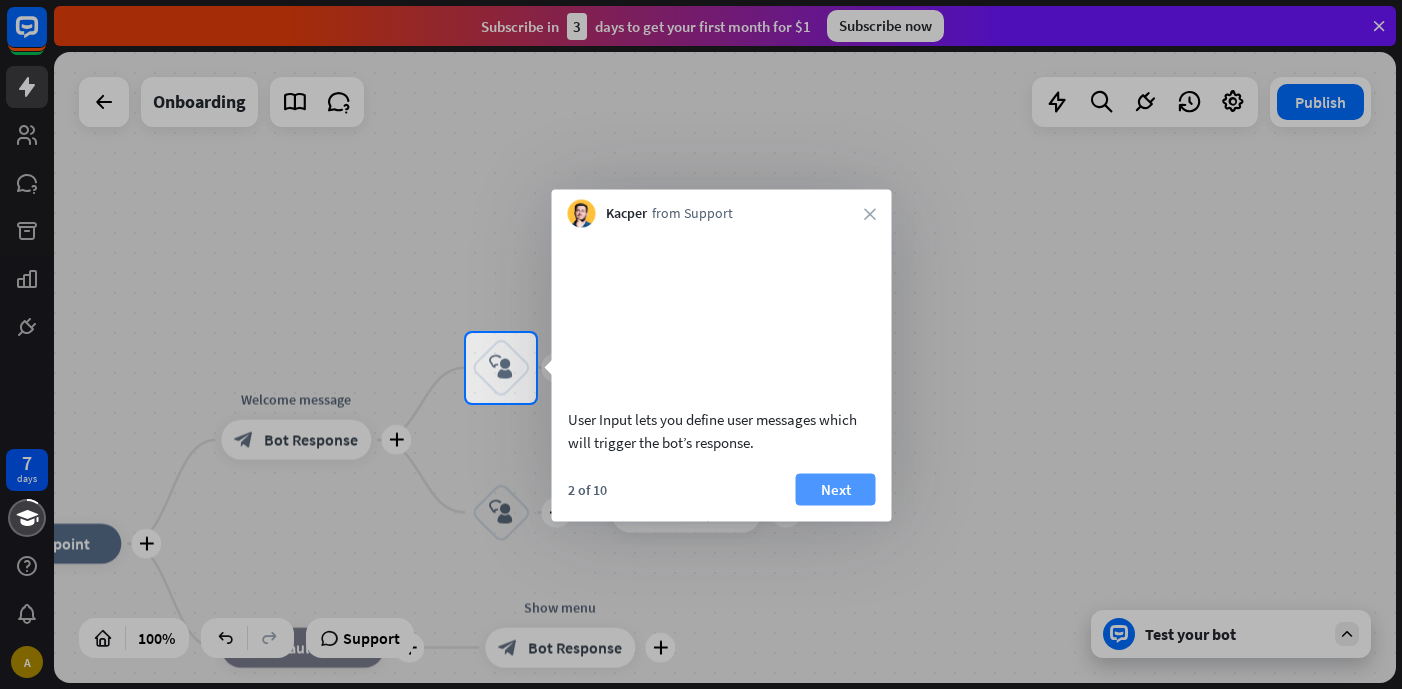 click on "Next" at bounding box center [836, 489] 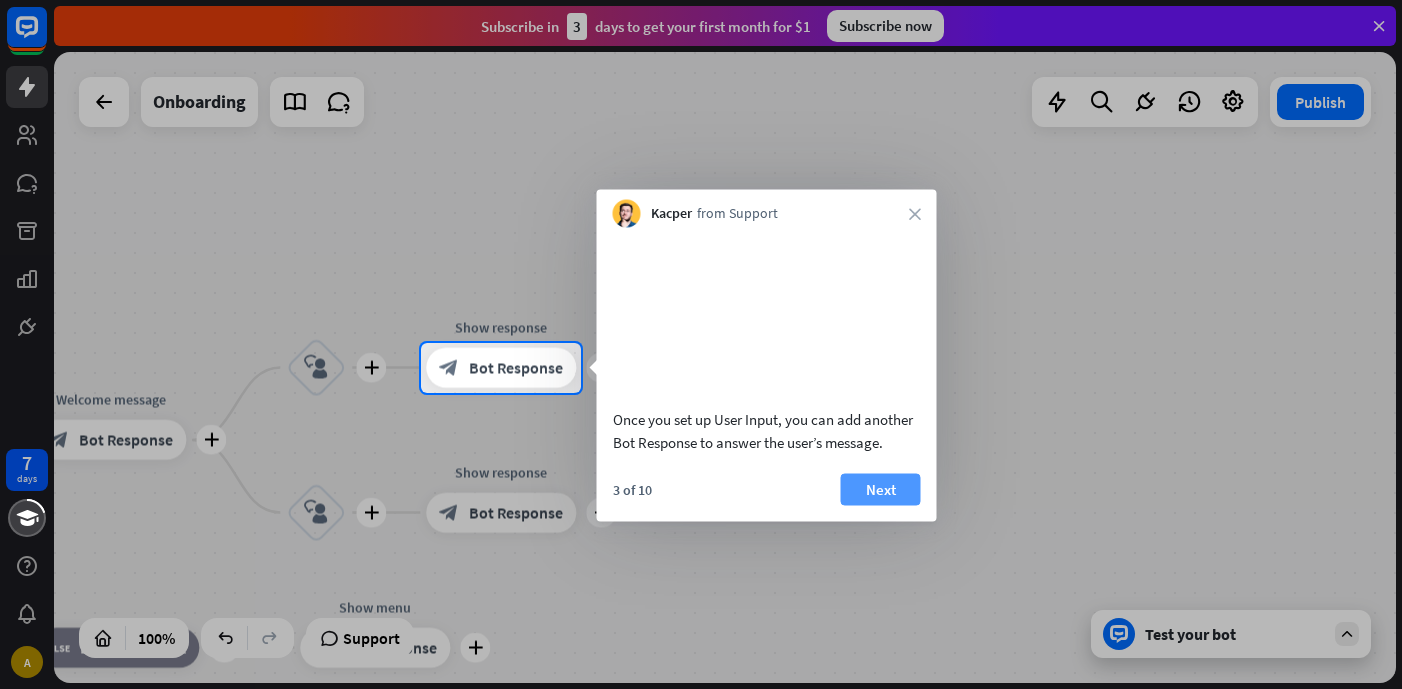 click on "Next" at bounding box center (881, 489) 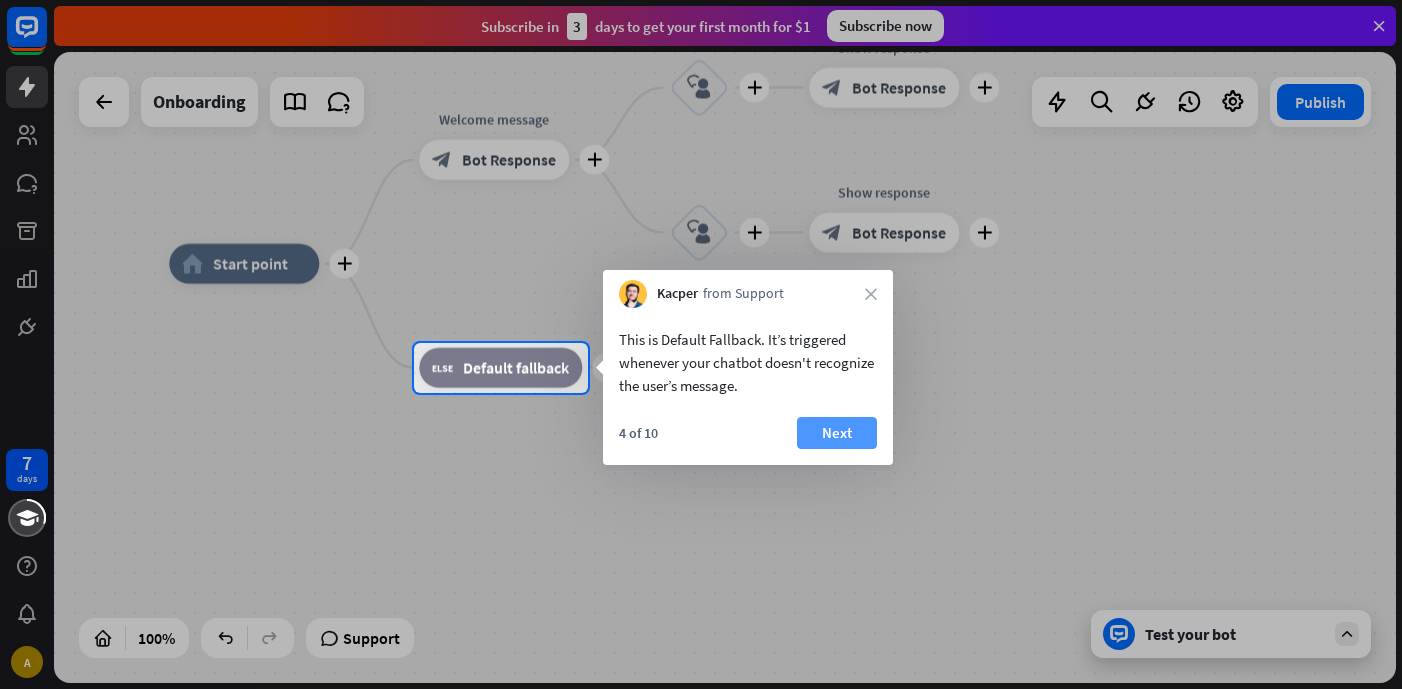 click on "Next" at bounding box center [837, 433] 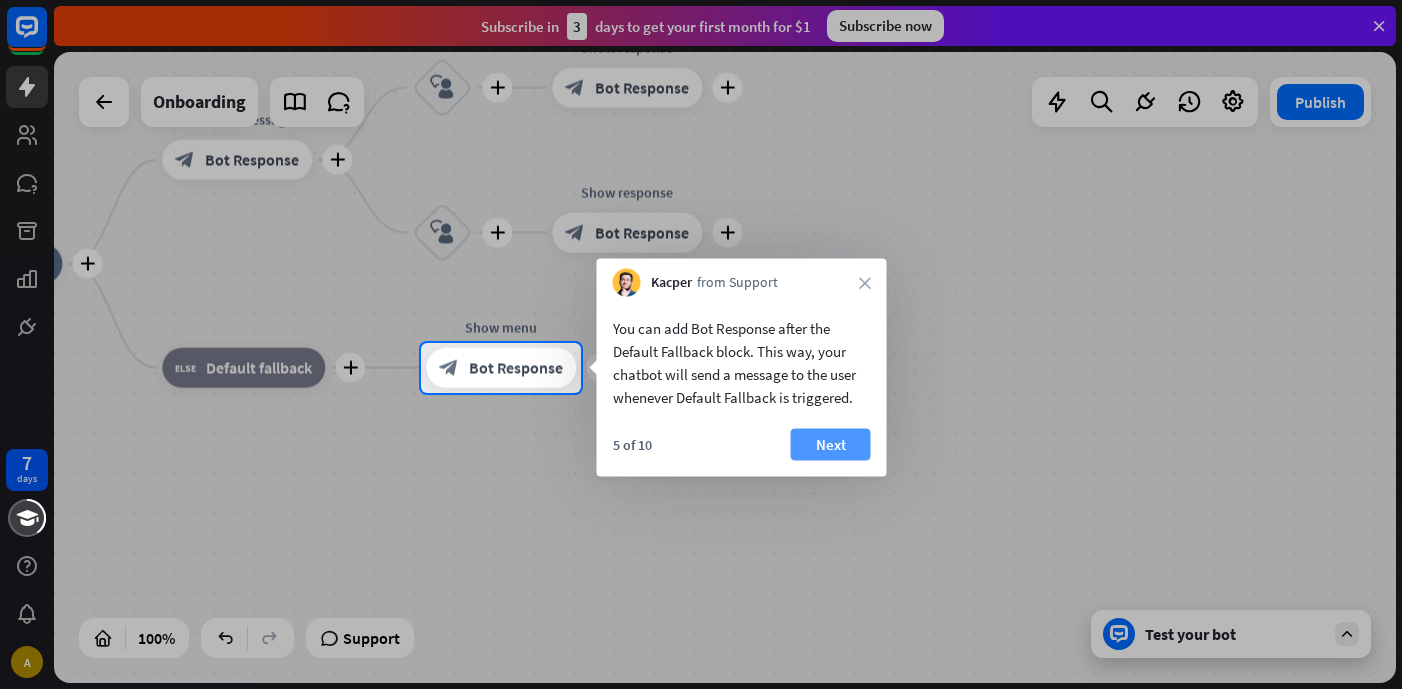 click on "Next" at bounding box center (831, 445) 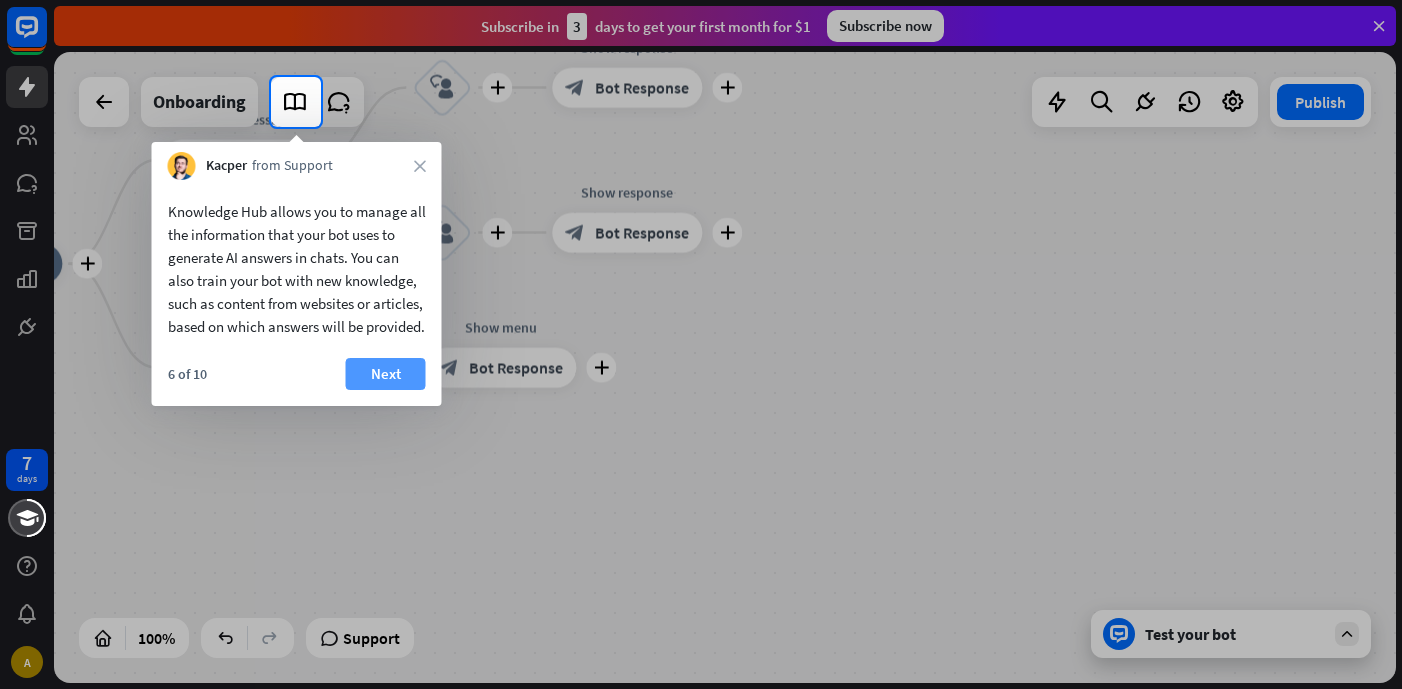 click on "Next" at bounding box center (386, 374) 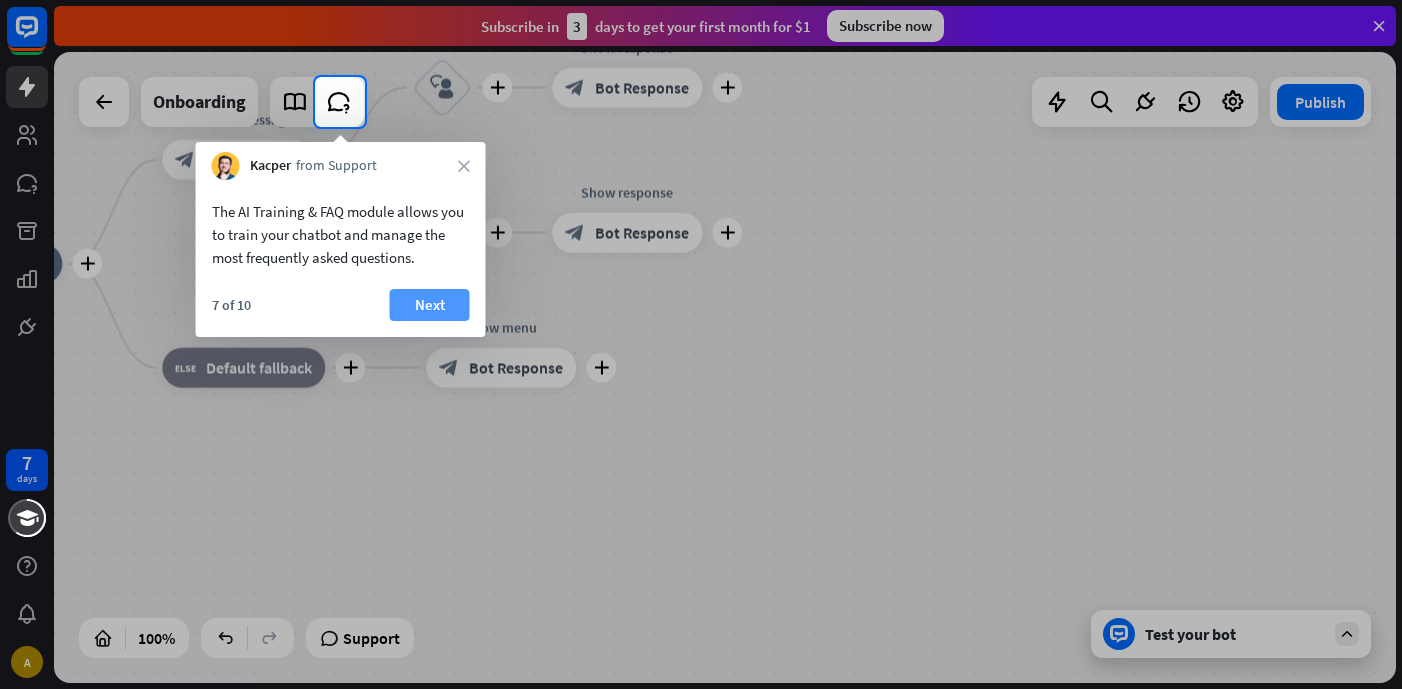 click on "Next" at bounding box center (430, 305) 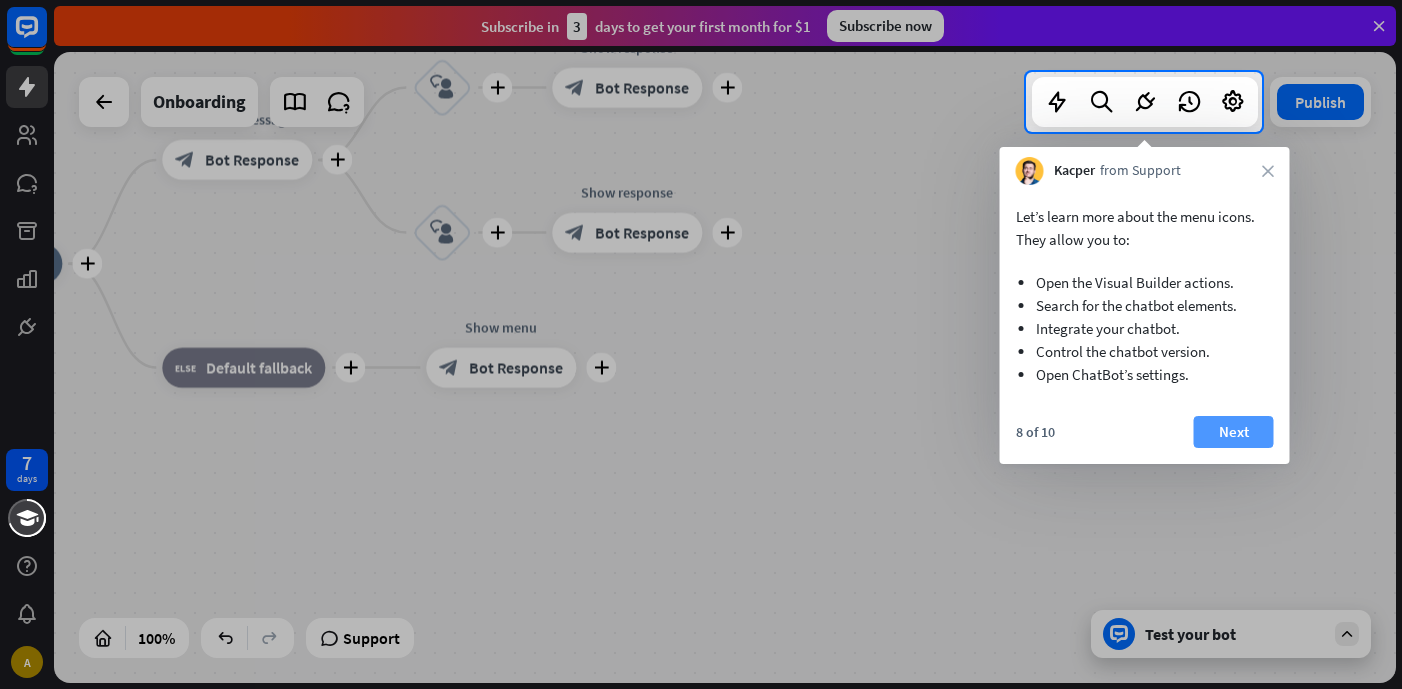 click on "Next" at bounding box center (1234, 432) 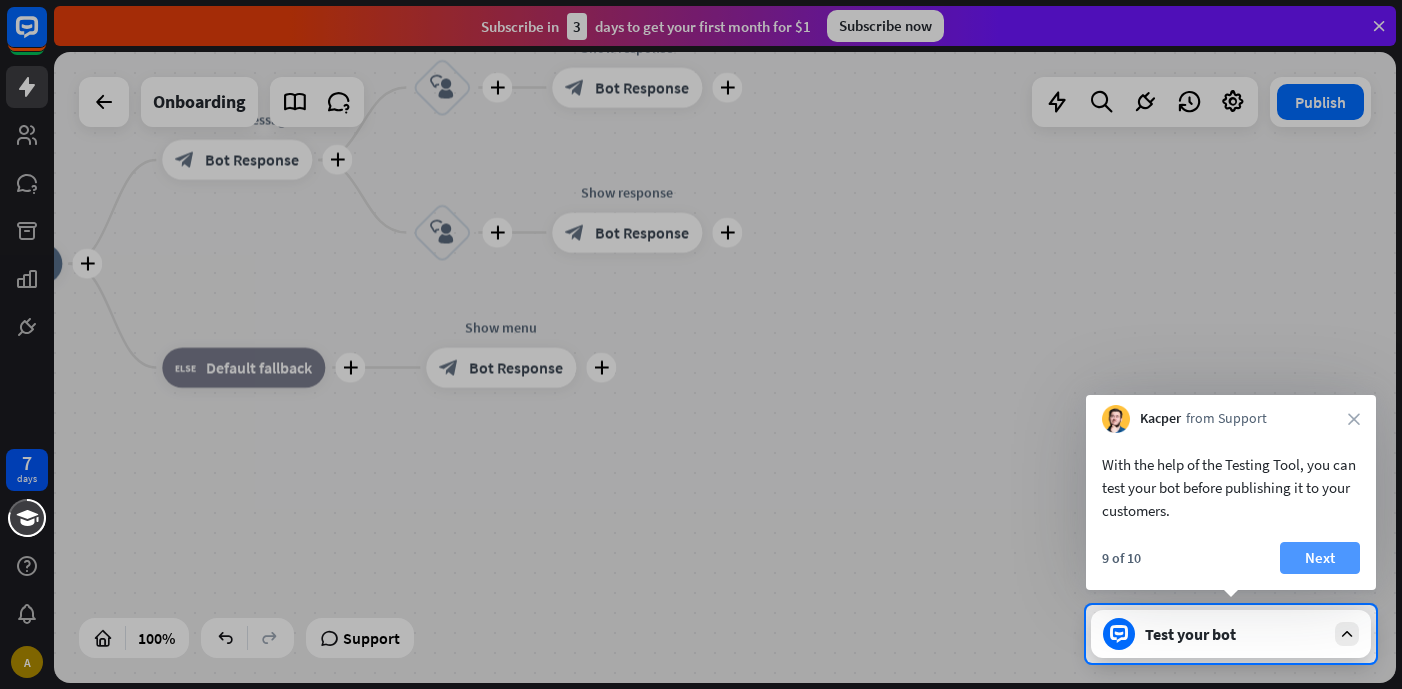 click on "Next" at bounding box center [1320, 558] 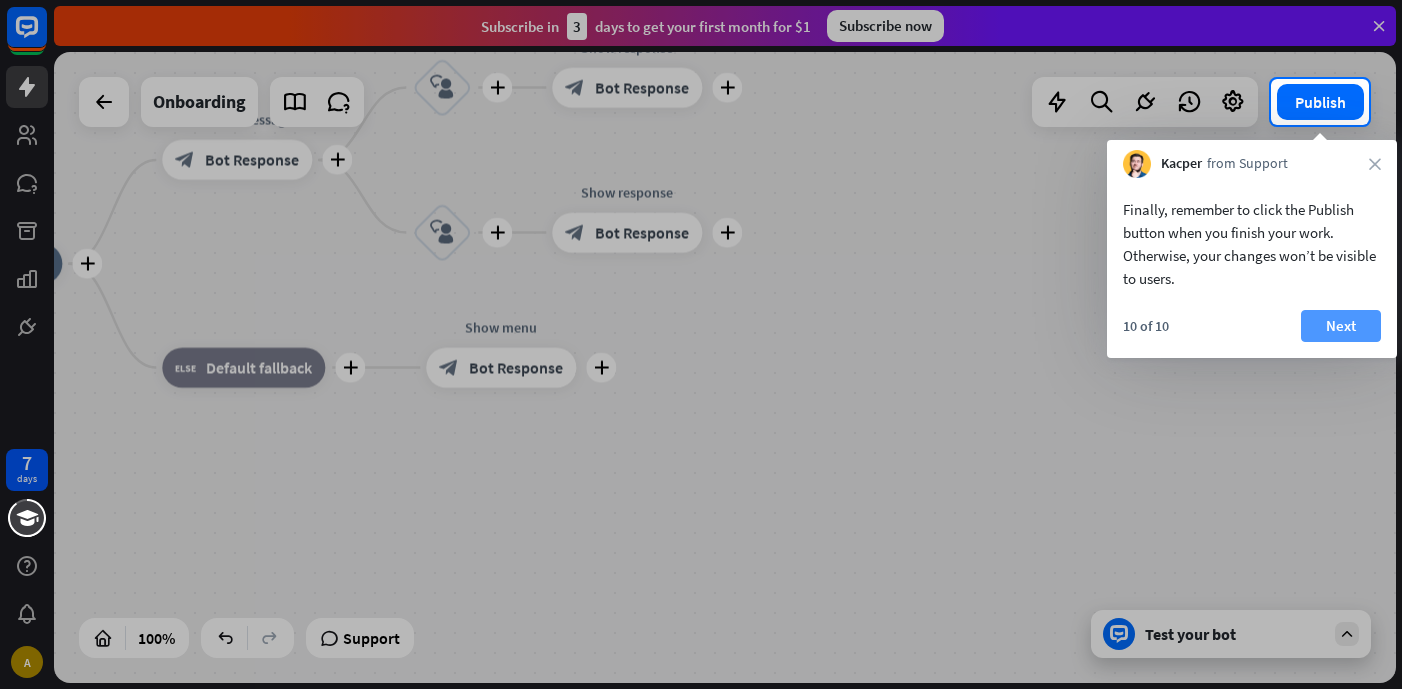 click on "Next" at bounding box center [1341, 326] 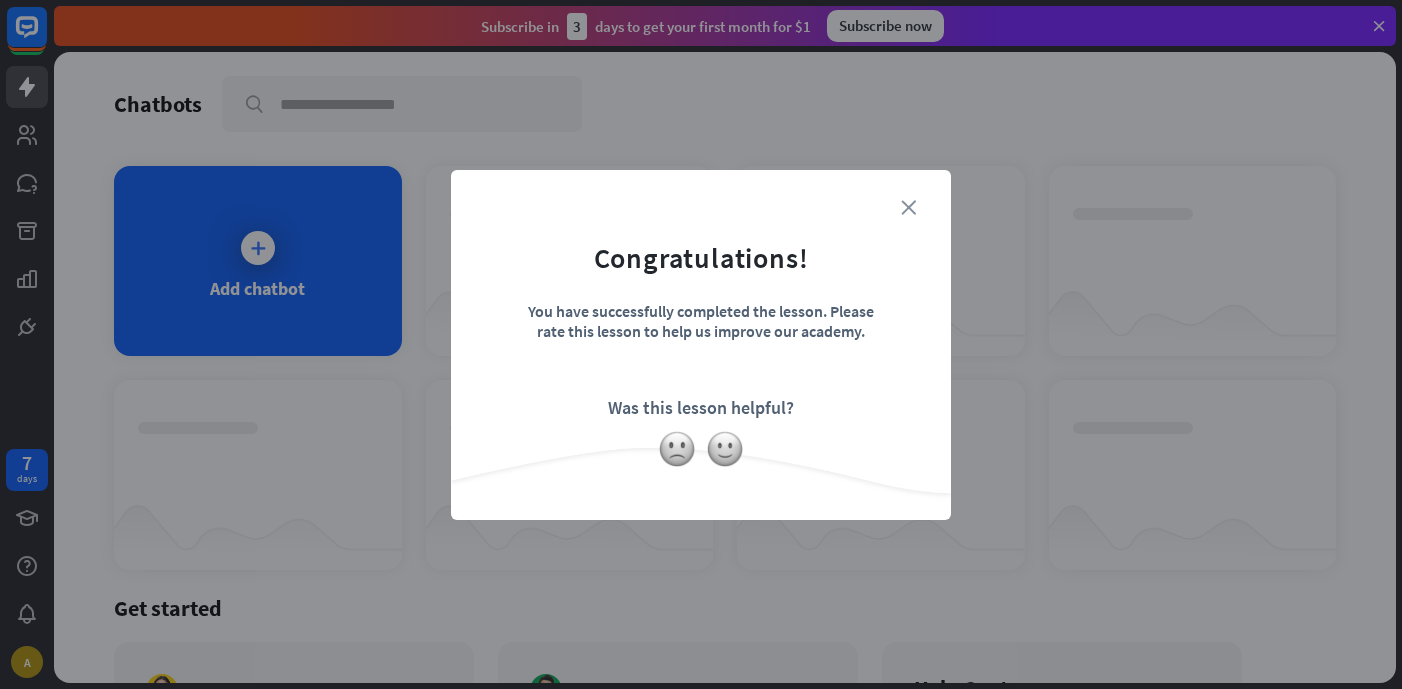 click on "close" at bounding box center [908, 207] 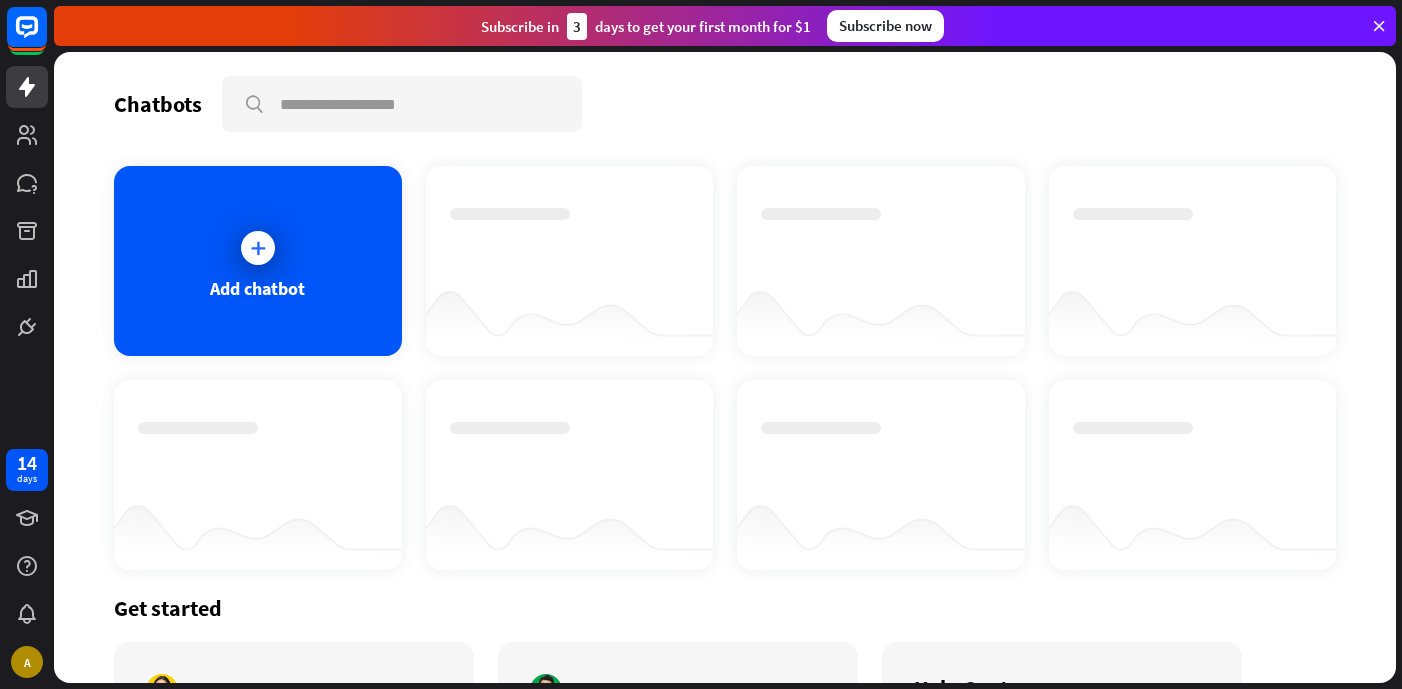 click at bounding box center [1379, 26] 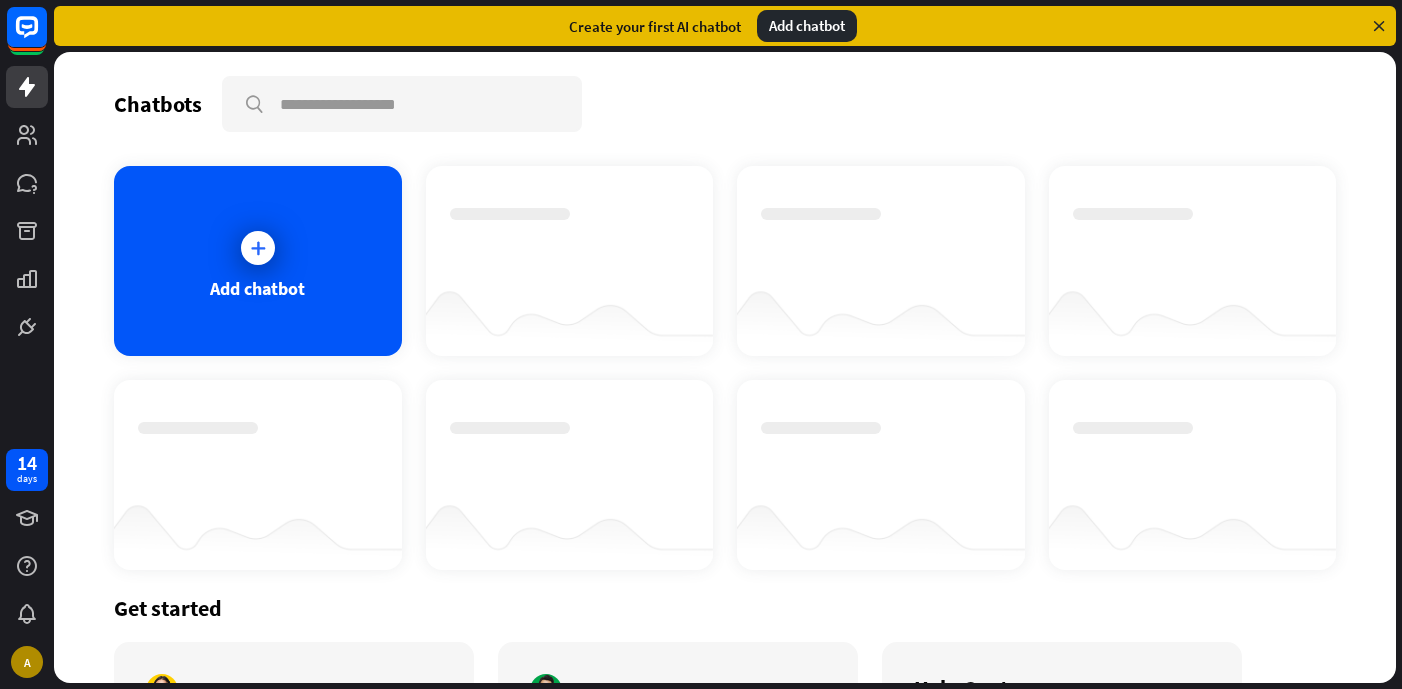 click at bounding box center (1379, 26) 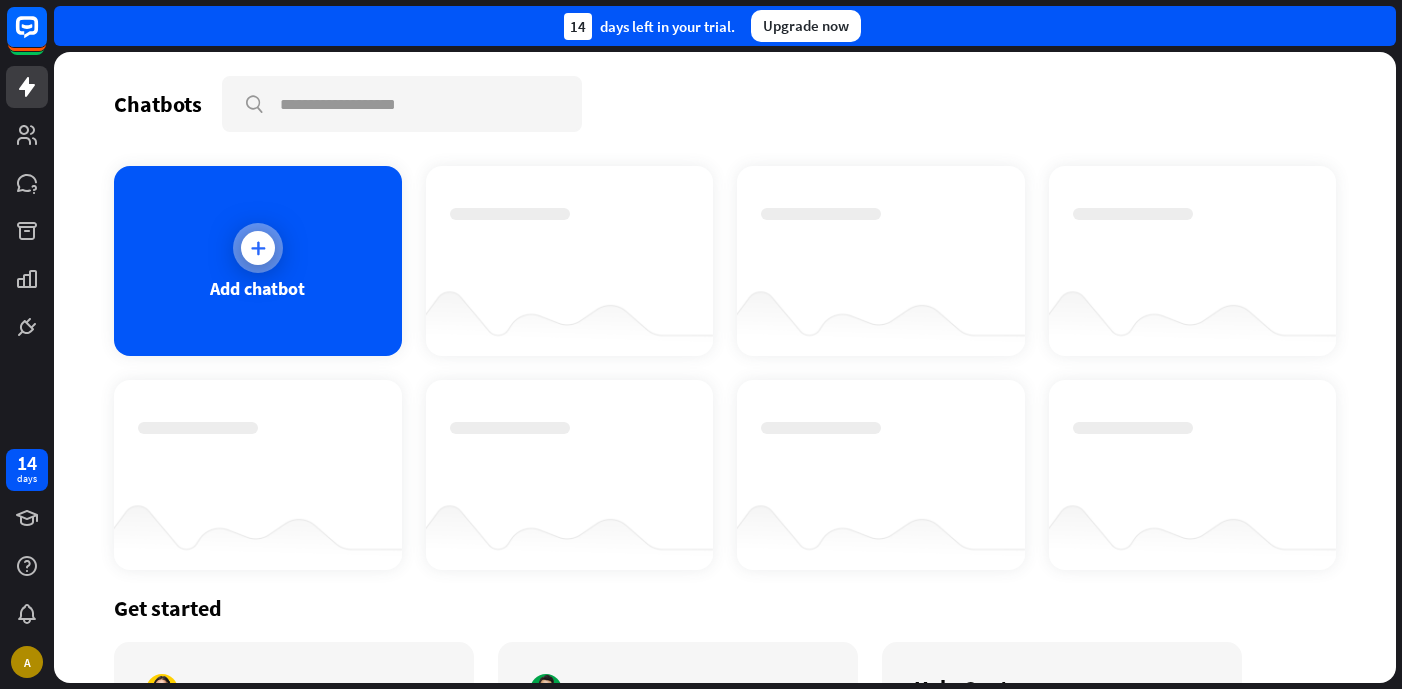 click on "Add chatbot" at bounding box center [258, 261] 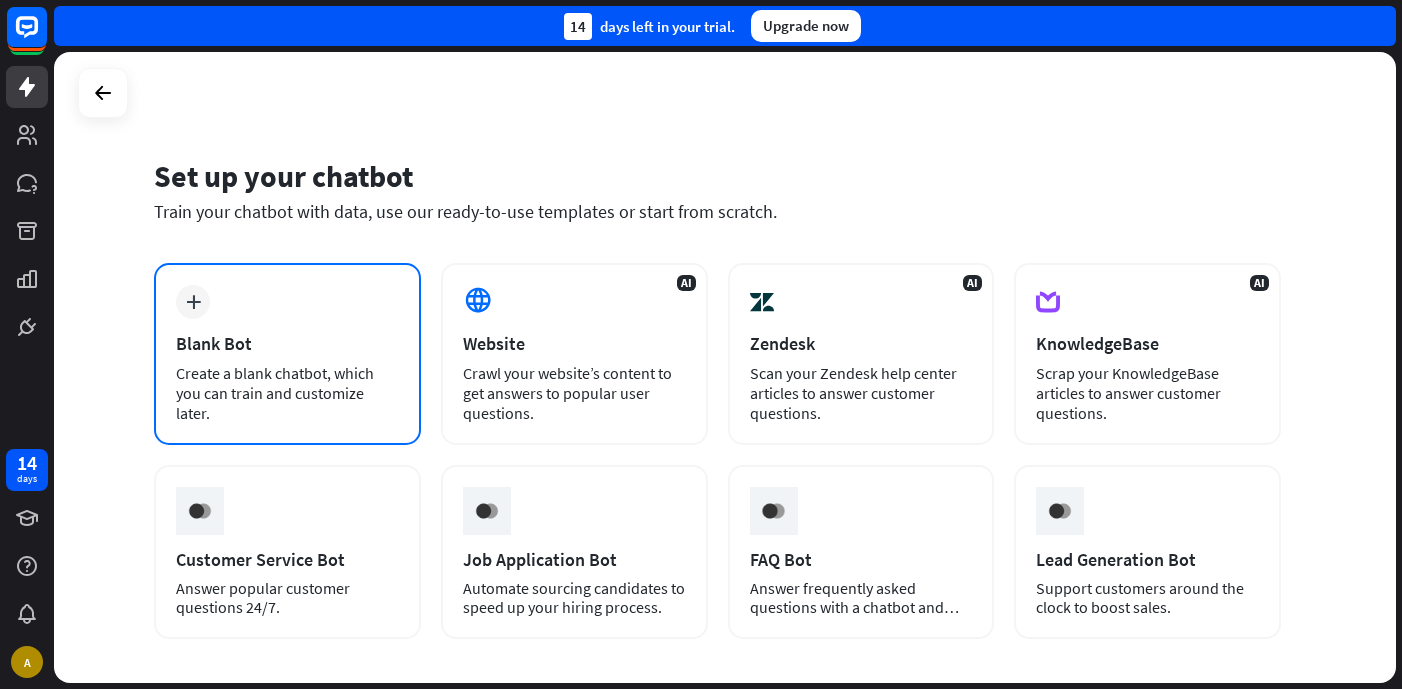 click on "Blank Bot" at bounding box center (287, 343) 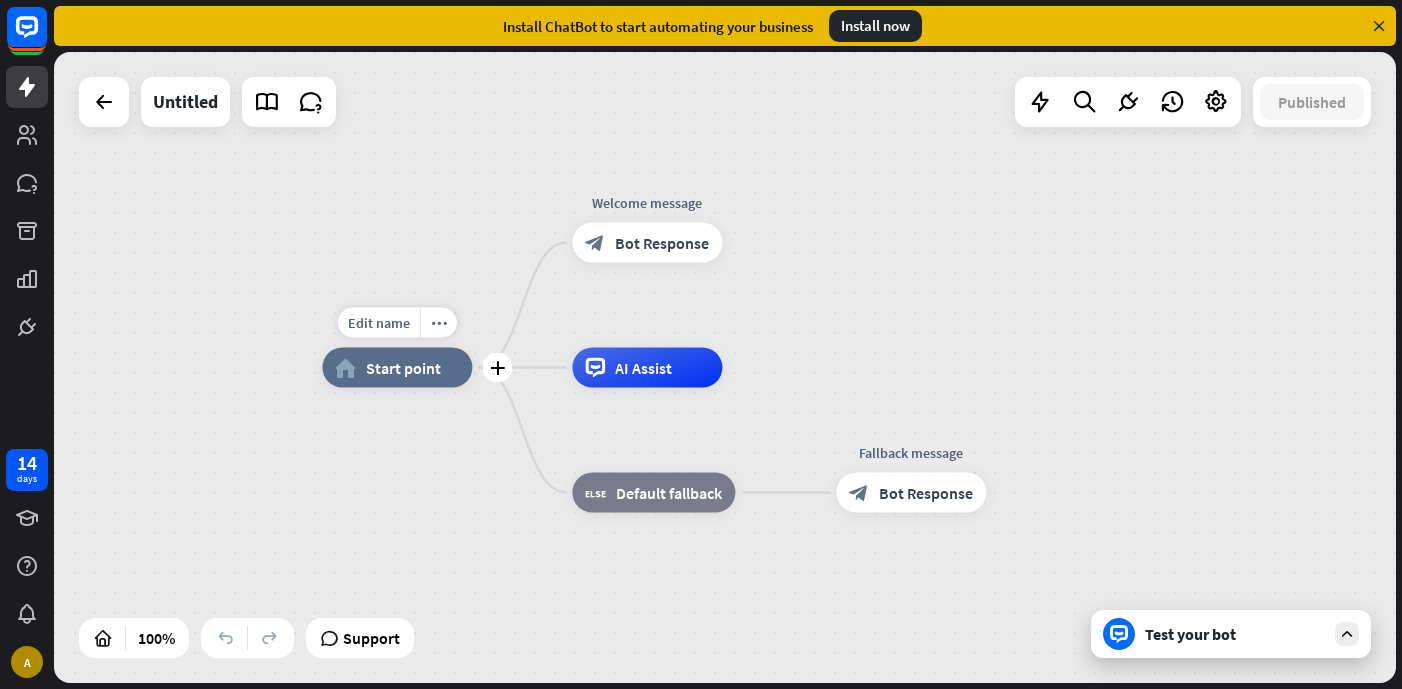 click on "home_2   Start point" at bounding box center (397, 368) 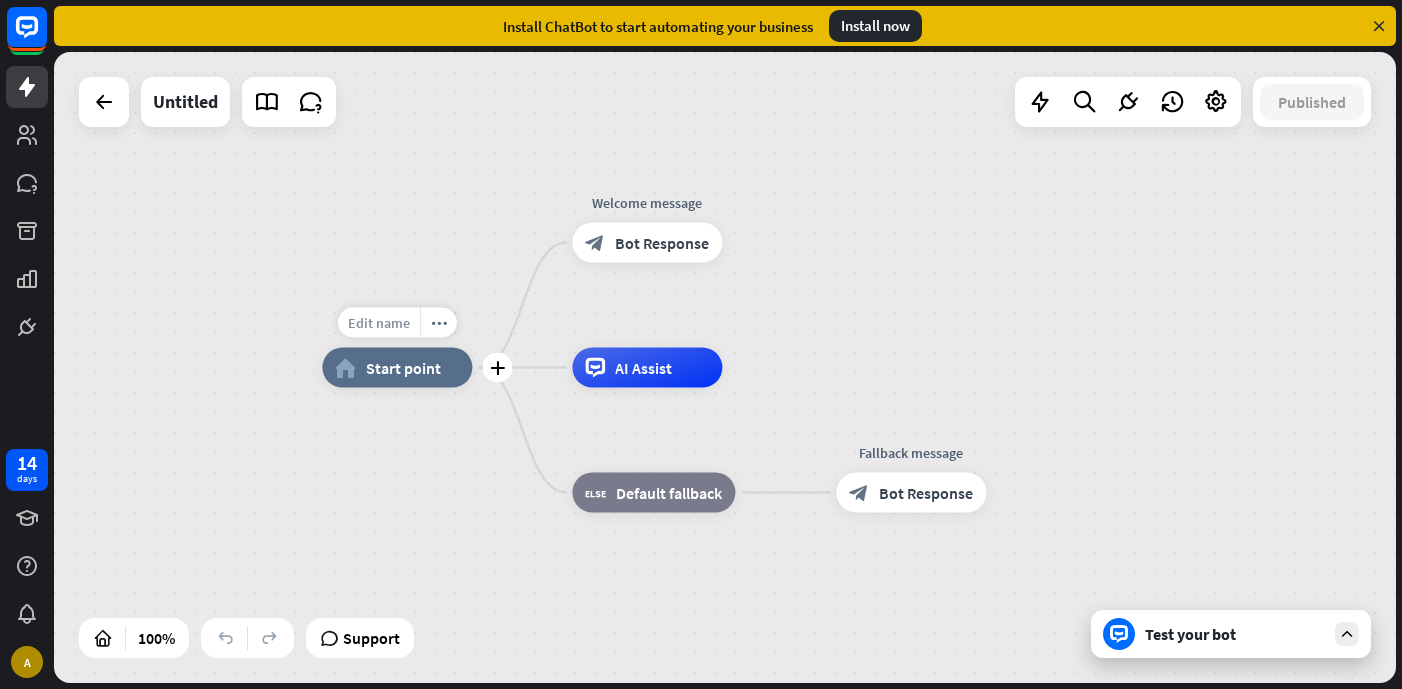 click on "Edit name" at bounding box center [379, 323] 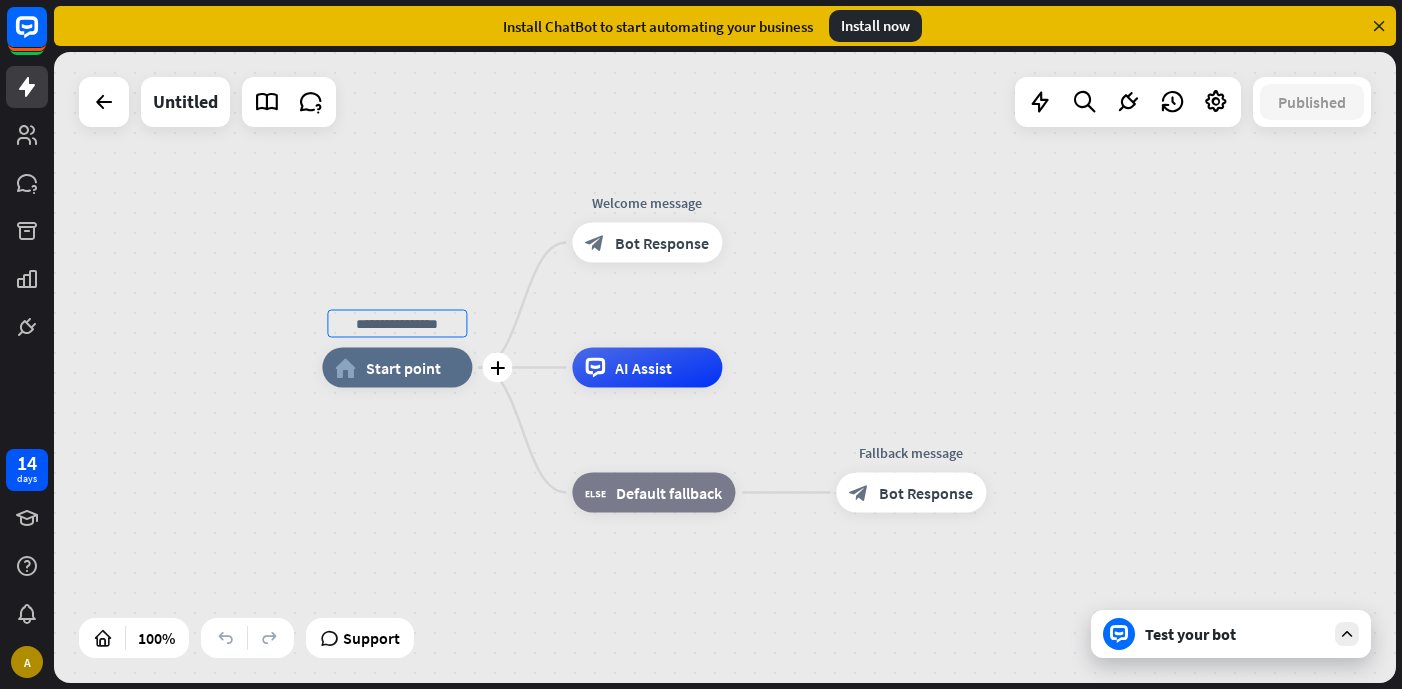 click at bounding box center (397, 324) 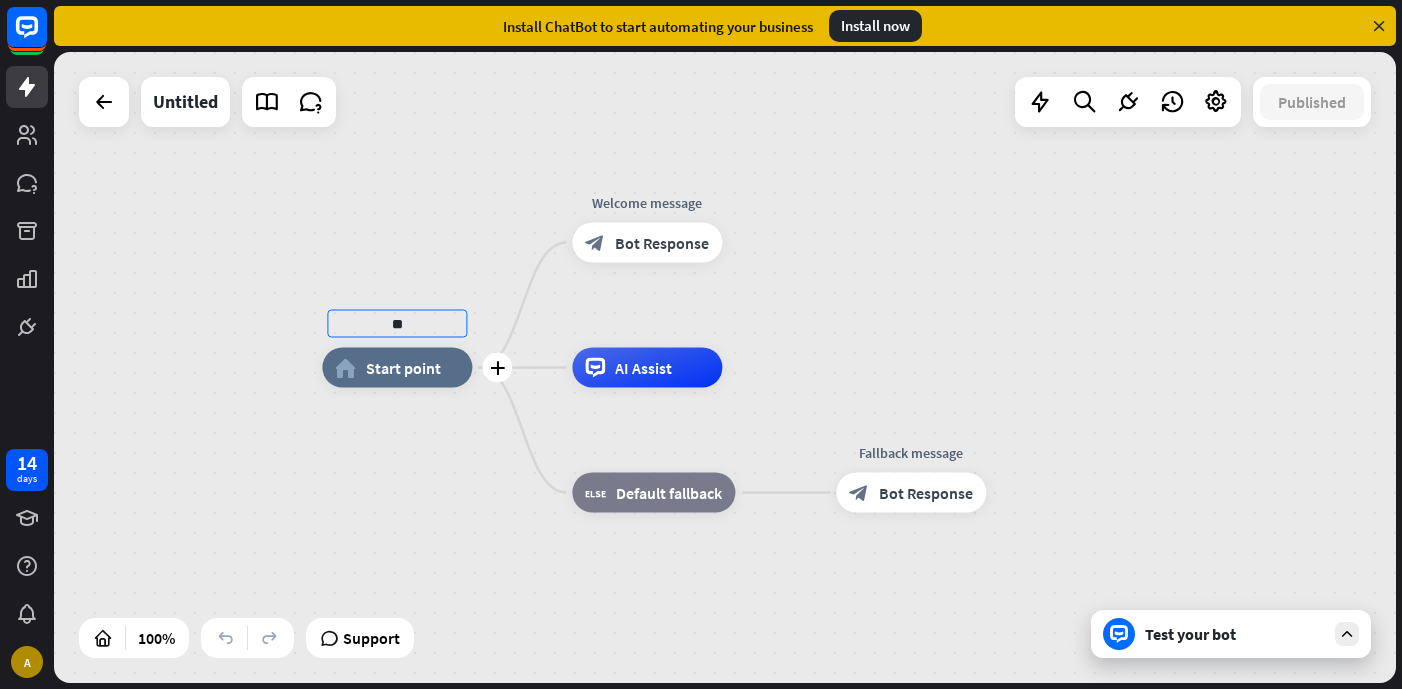 type on "*" 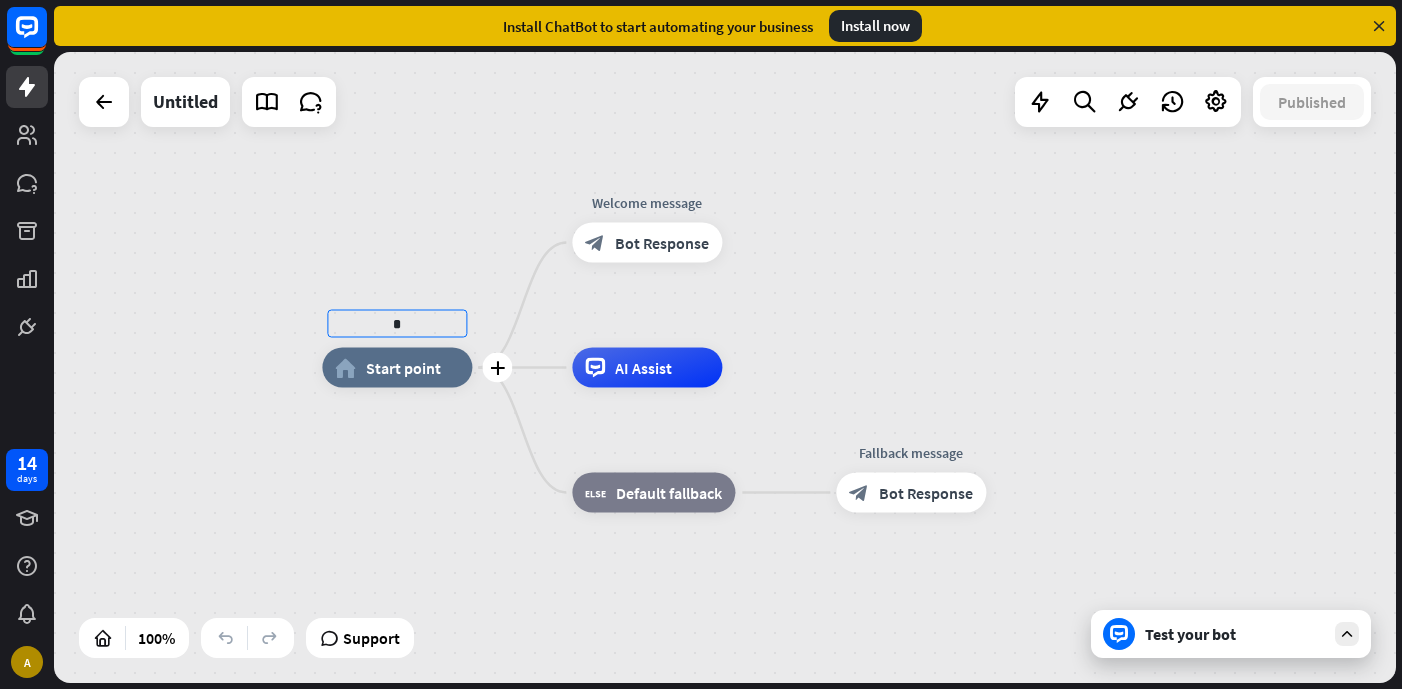 type 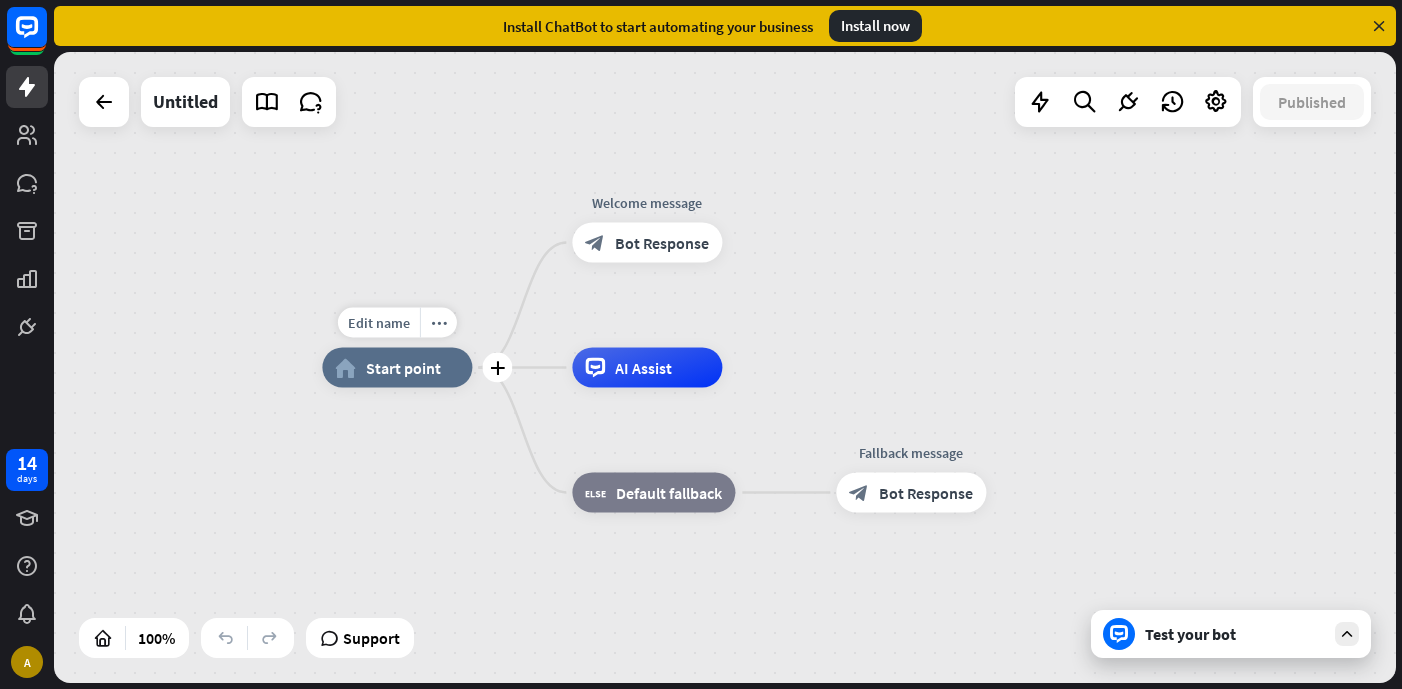 click on "Edit name   more_horiz         plus     home_2   Start point" at bounding box center [397, 368] 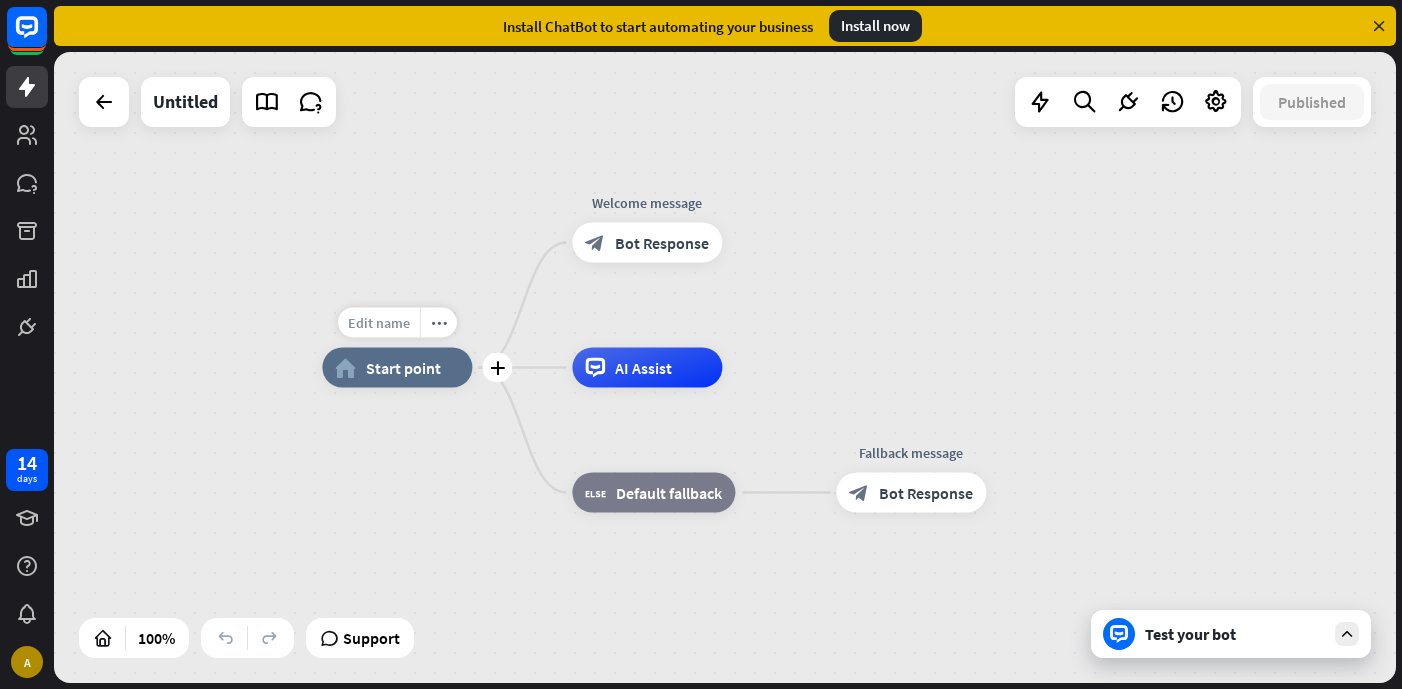 click on "Edit name" at bounding box center [379, 323] 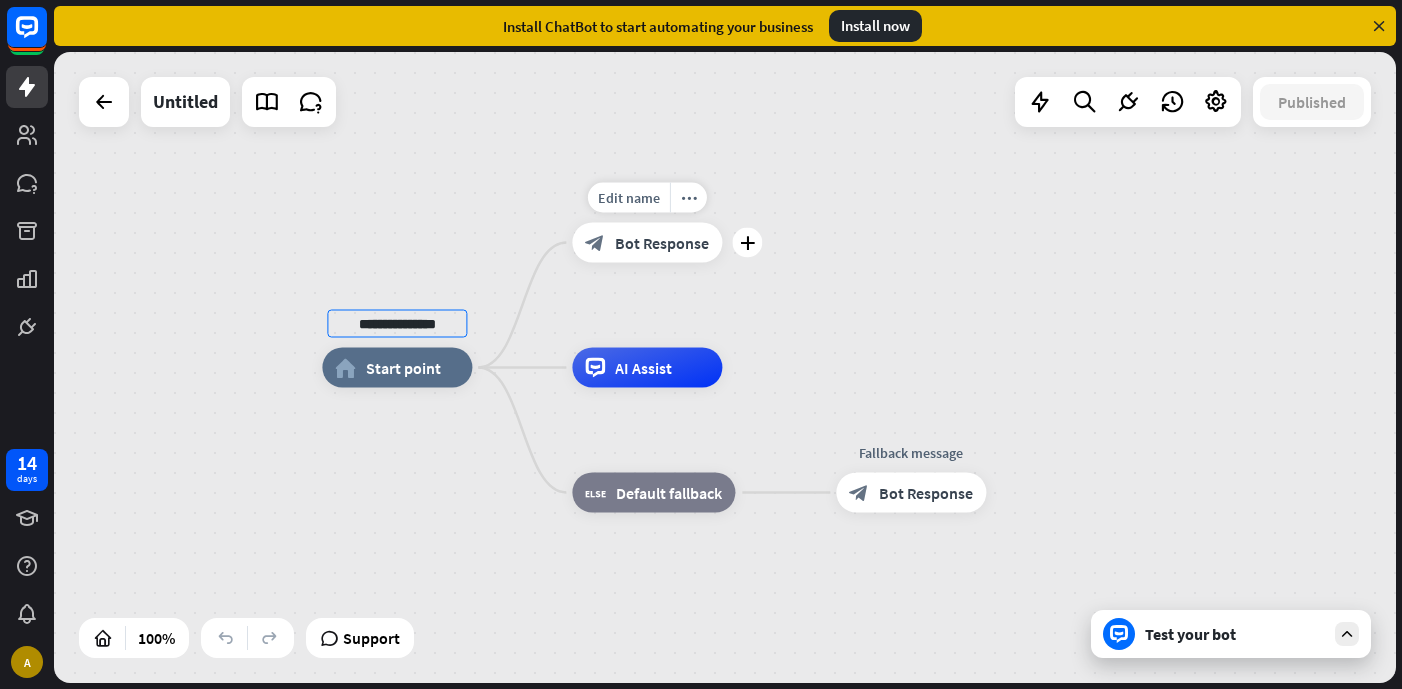 type on "**********" 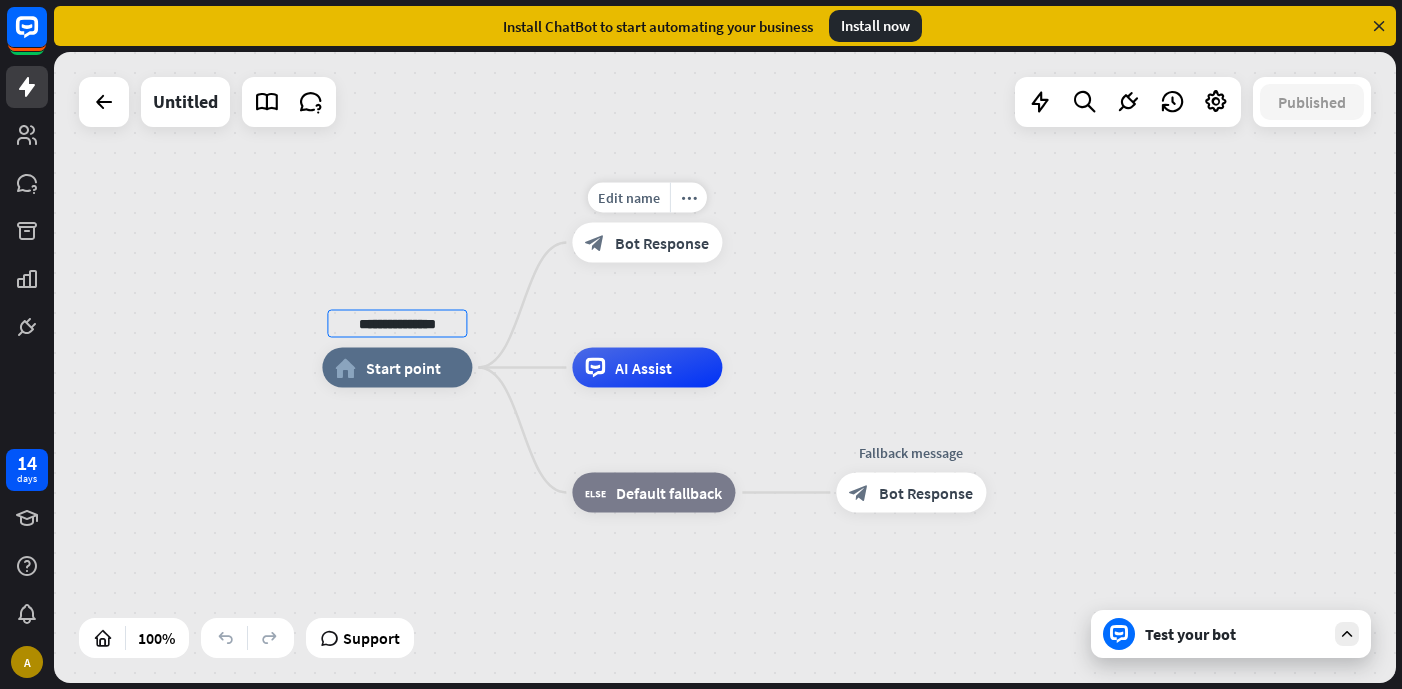 click on "**********" at bounding box center (725, 367) 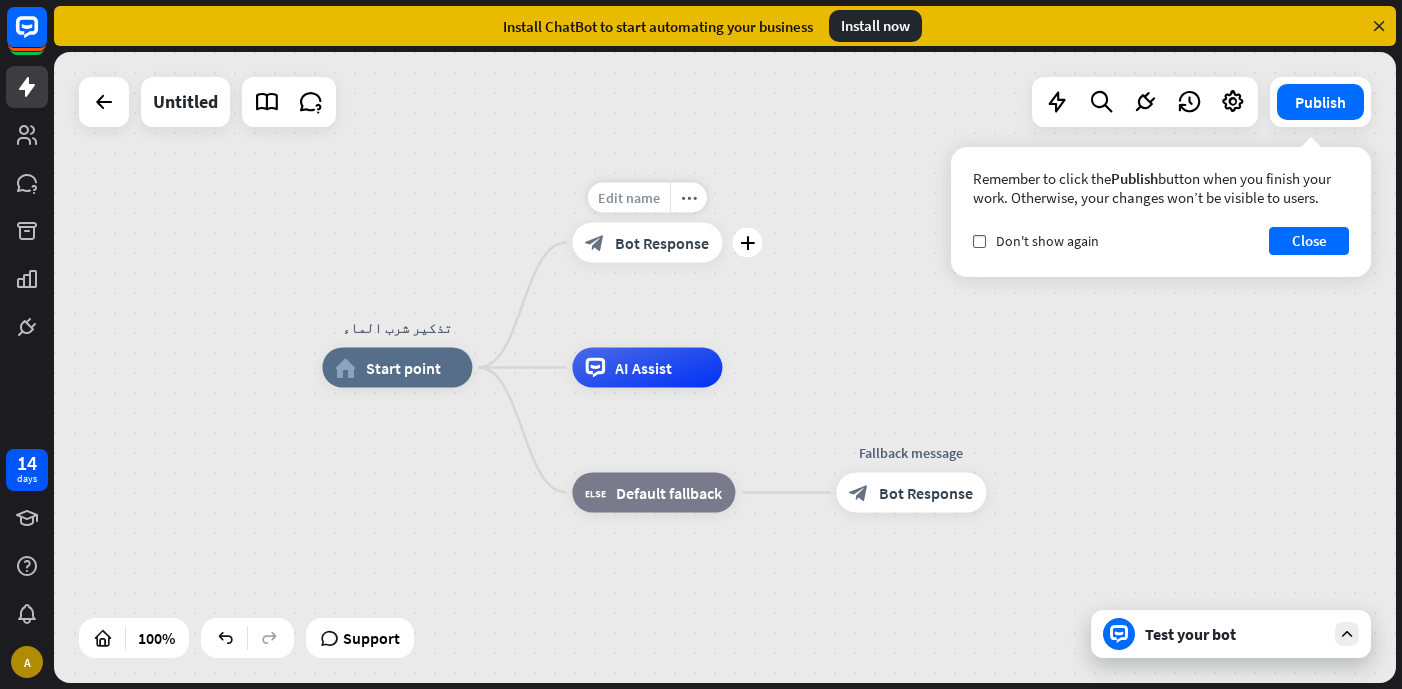 click on "Edit name" at bounding box center [629, 198] 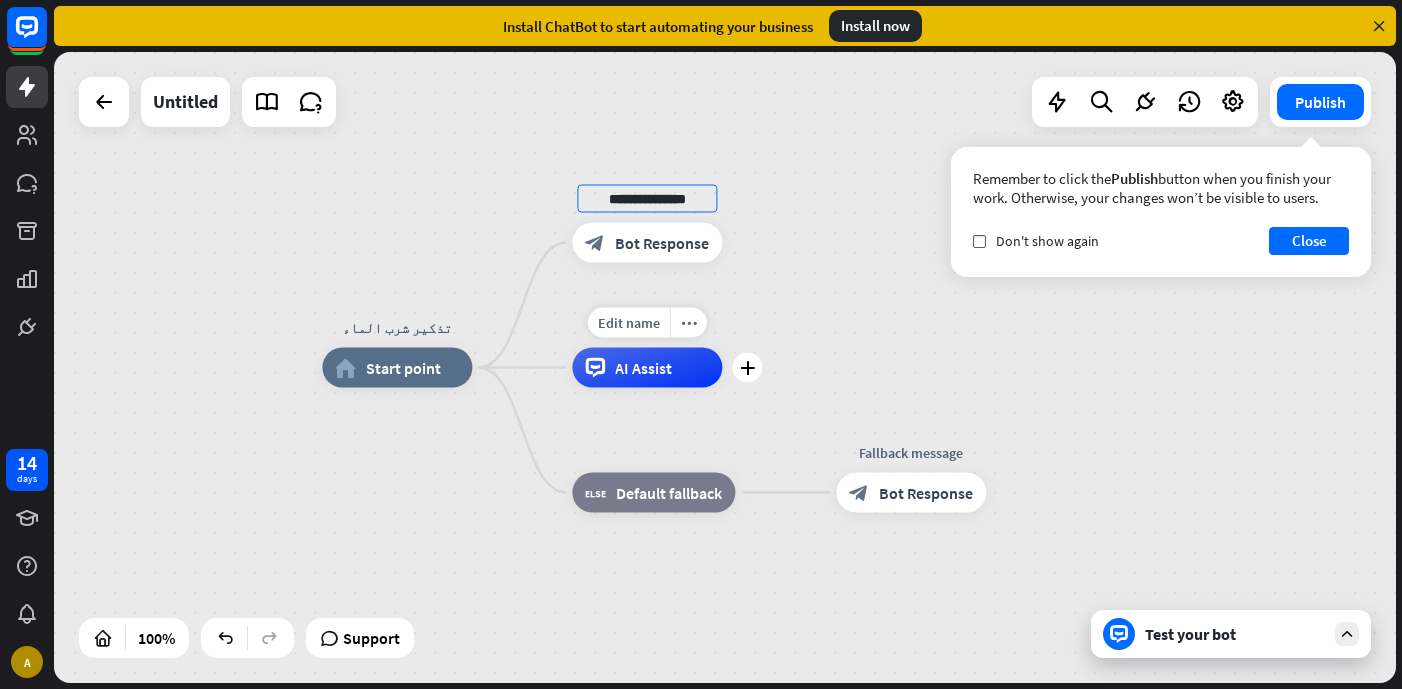 scroll, scrollTop: 0, scrollLeft: 0, axis: both 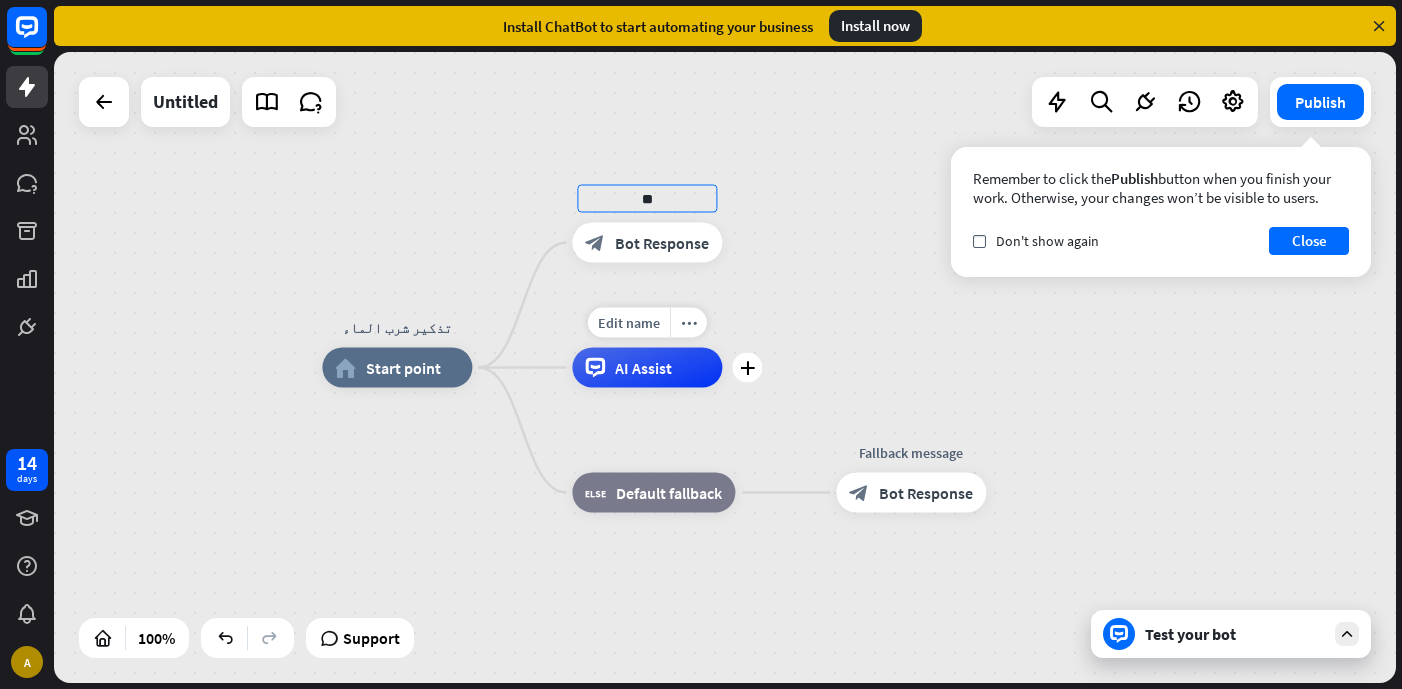 type on "*" 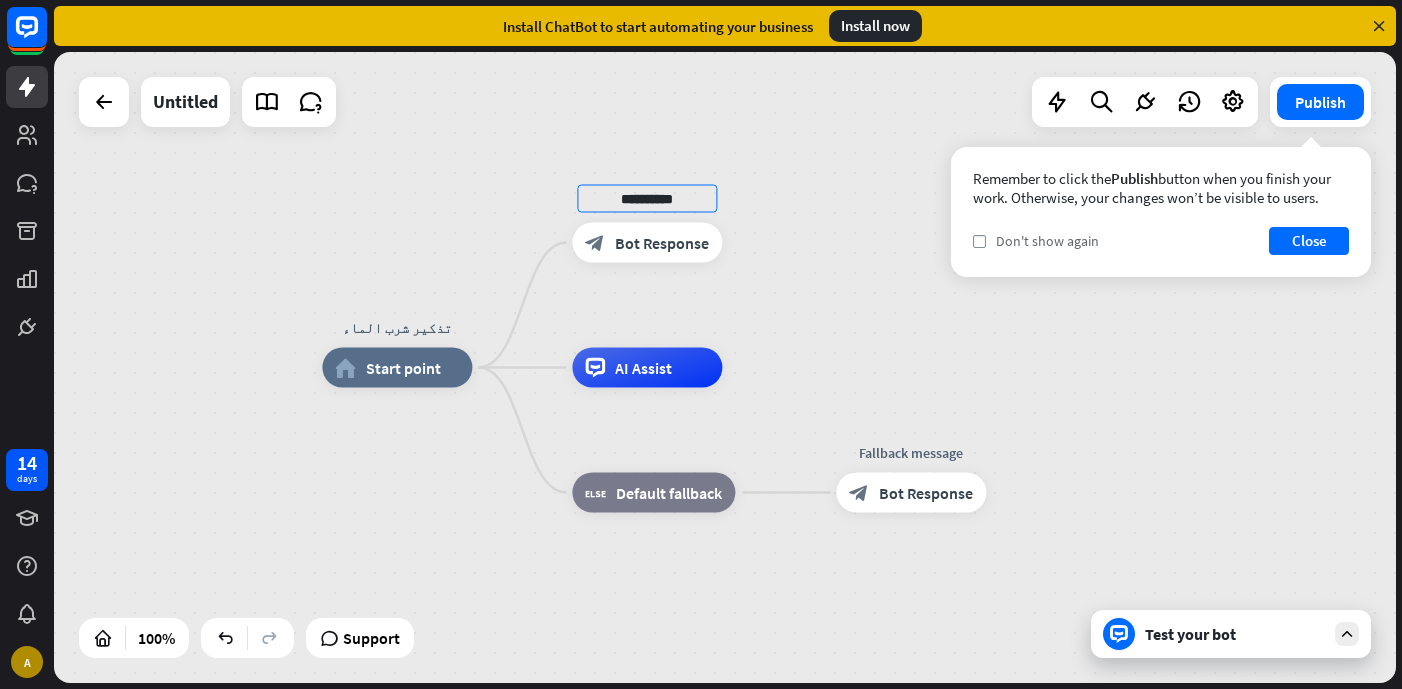 type on "**********" 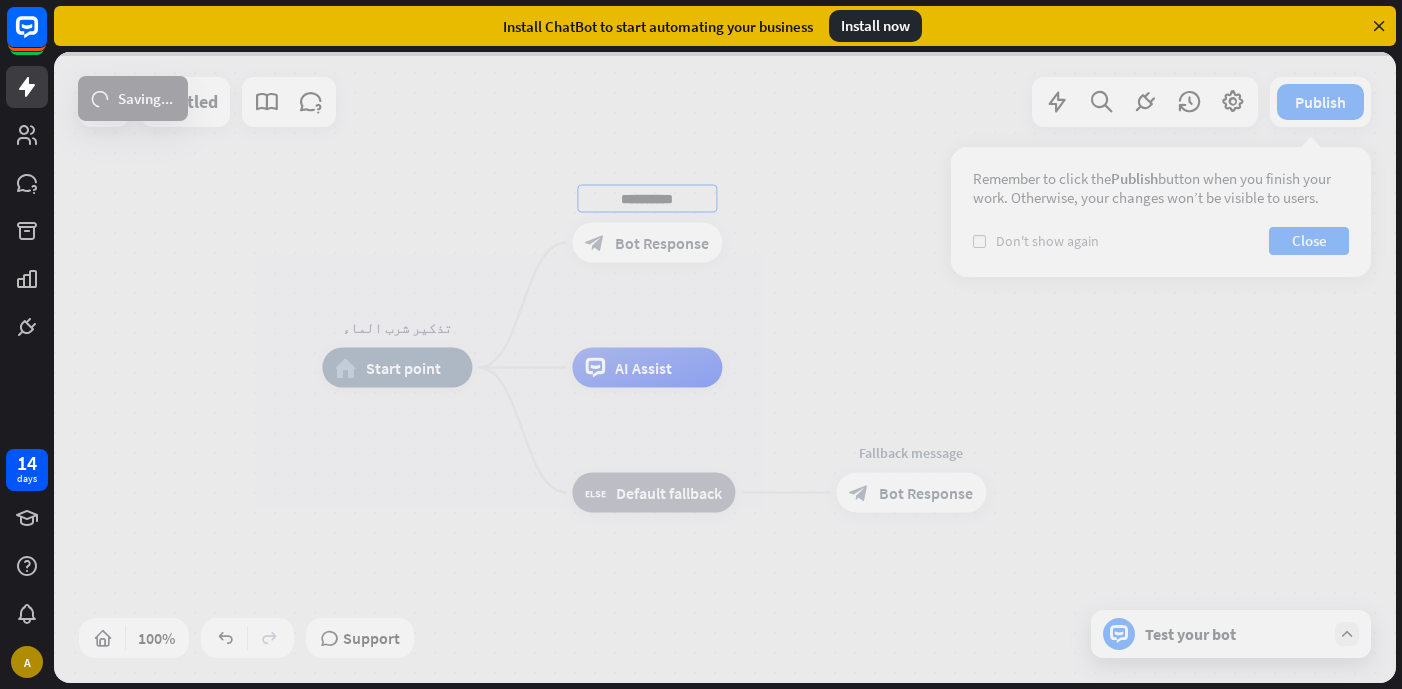 click on "check   Don't show again" at bounding box center (1036, 241) 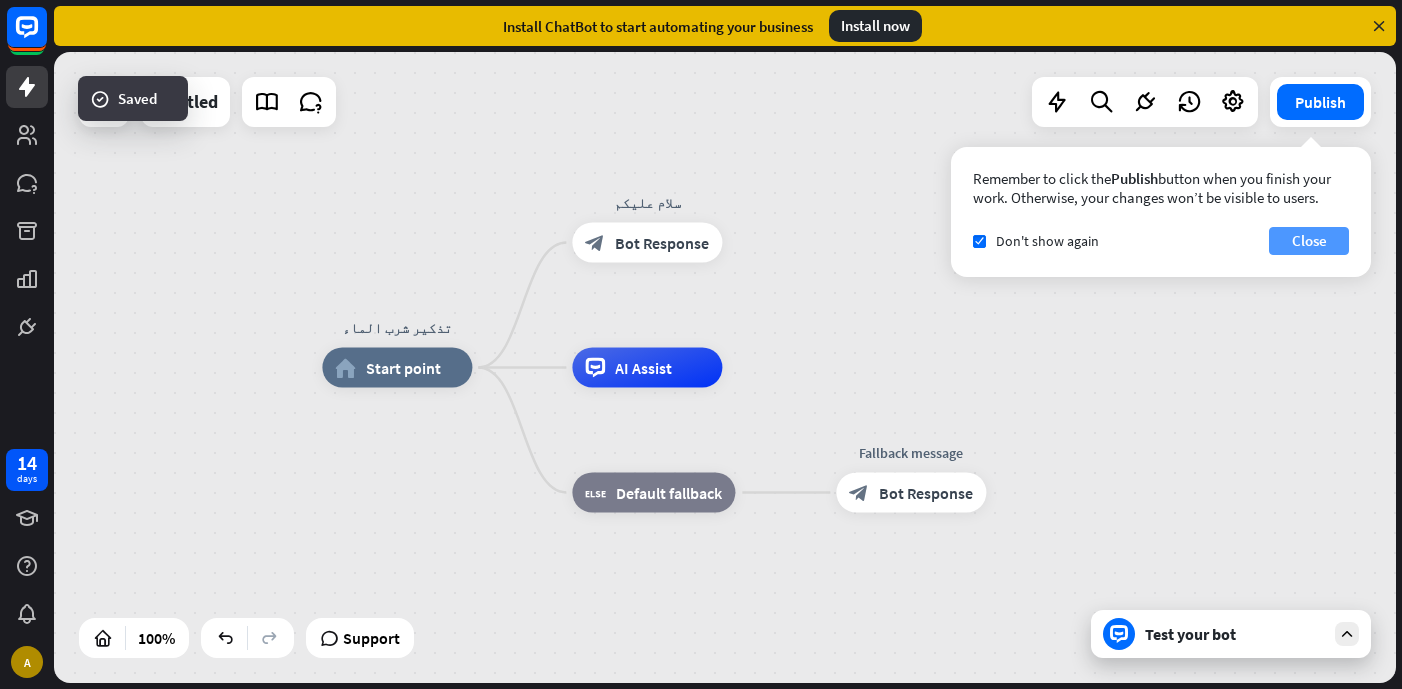 click on "Close" at bounding box center [1309, 241] 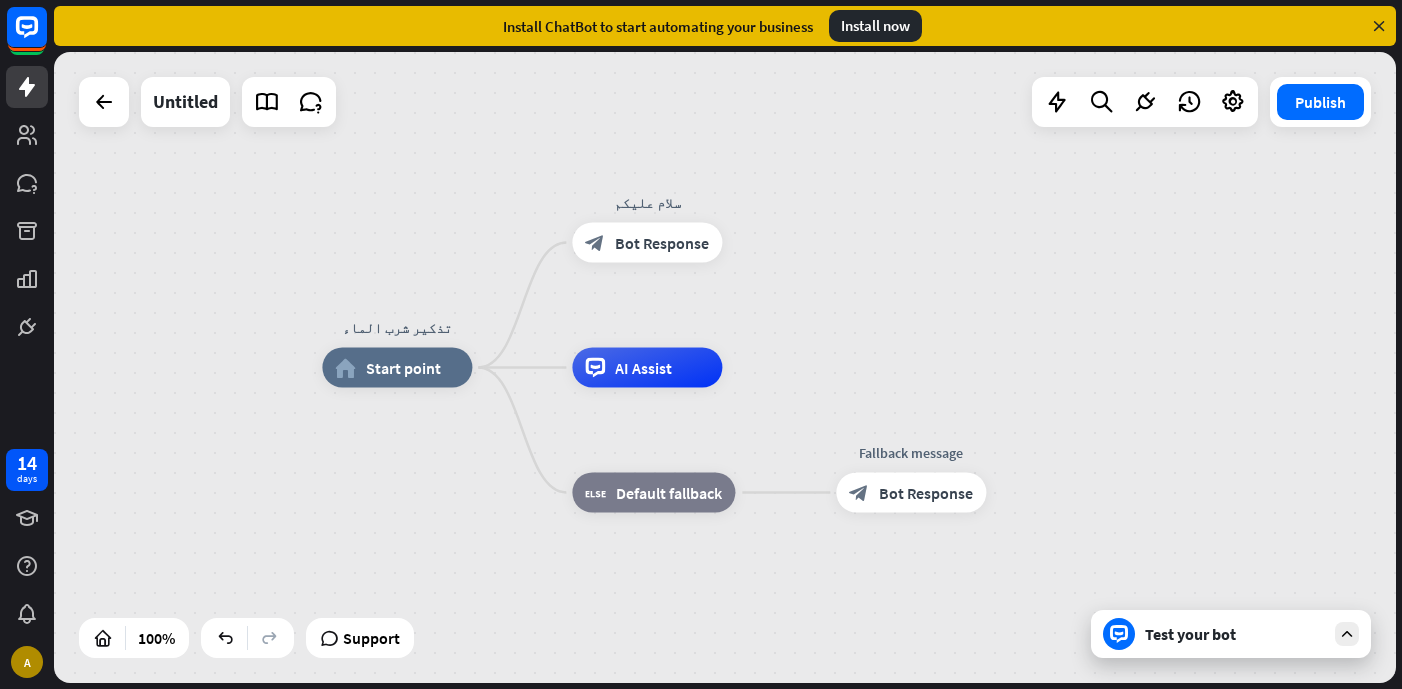 click on "تذكير شرب الماء   home_2   Start point                 سلام عليكم   block_bot_response   Bot Response                     AI Assist                   block_fallback   Default fallback                 Fallback message   block_bot_response   Bot Response" at bounding box center [725, 367] 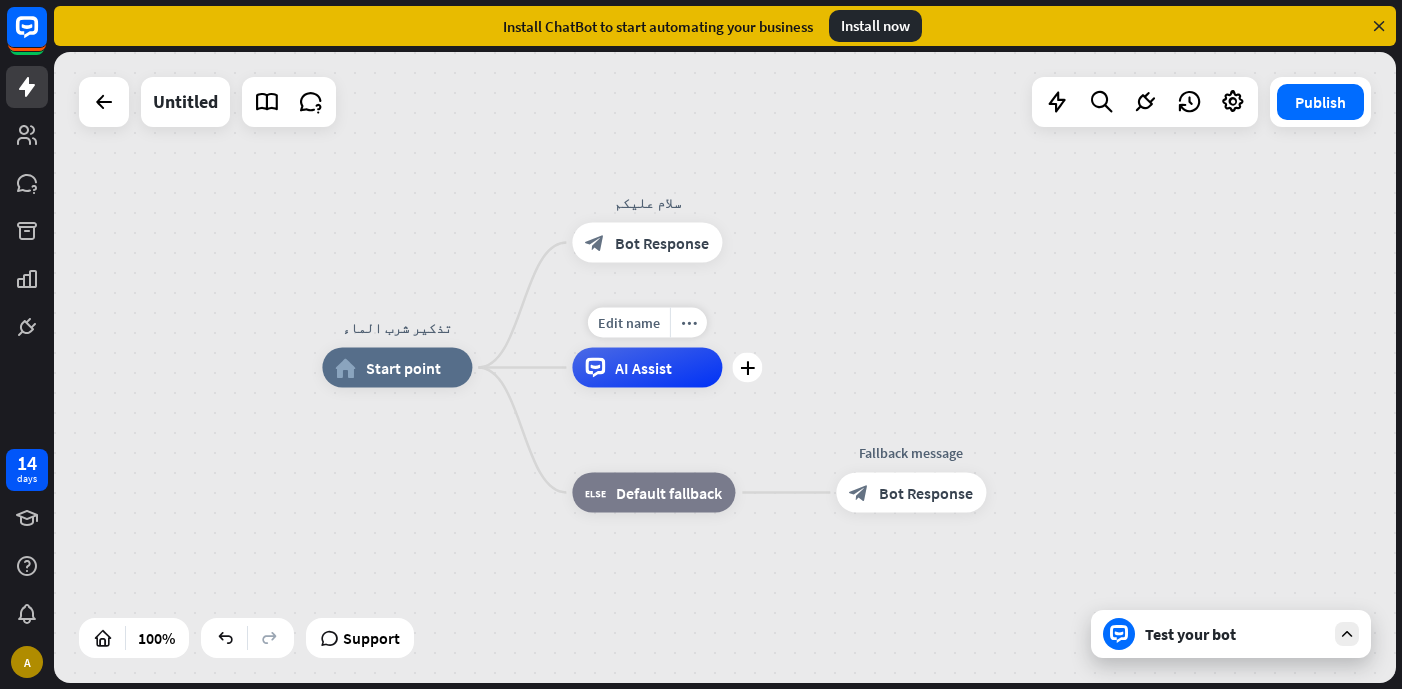 click on "Edit name   more_horiz         plus       AI Assist" at bounding box center [647, 368] 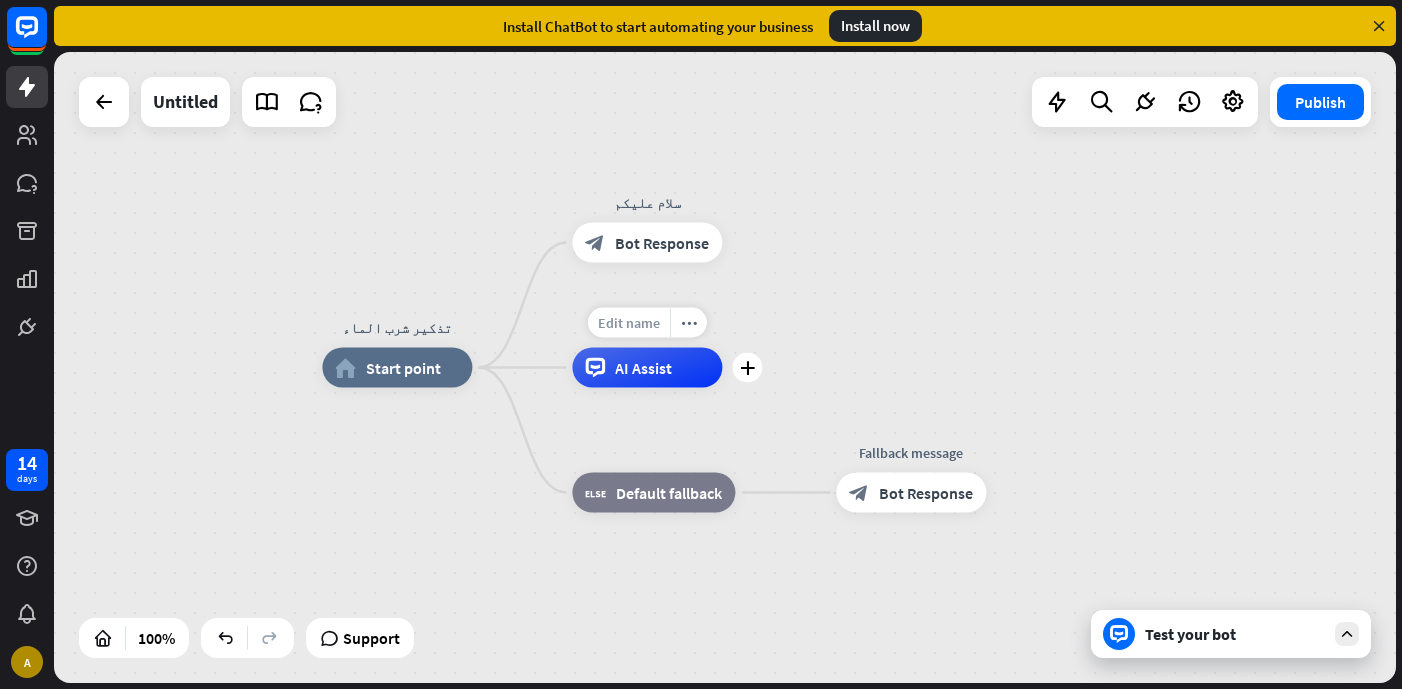 click on "Edit name" at bounding box center [629, 323] 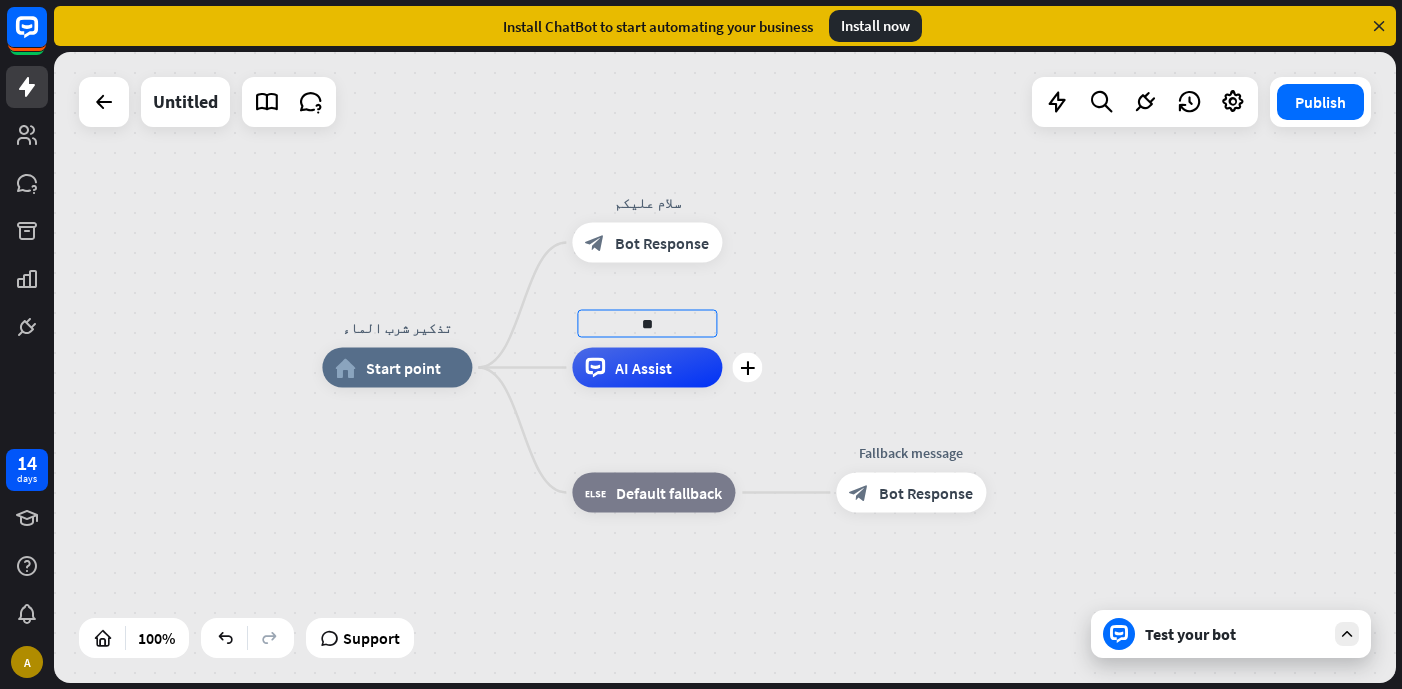 type on "*" 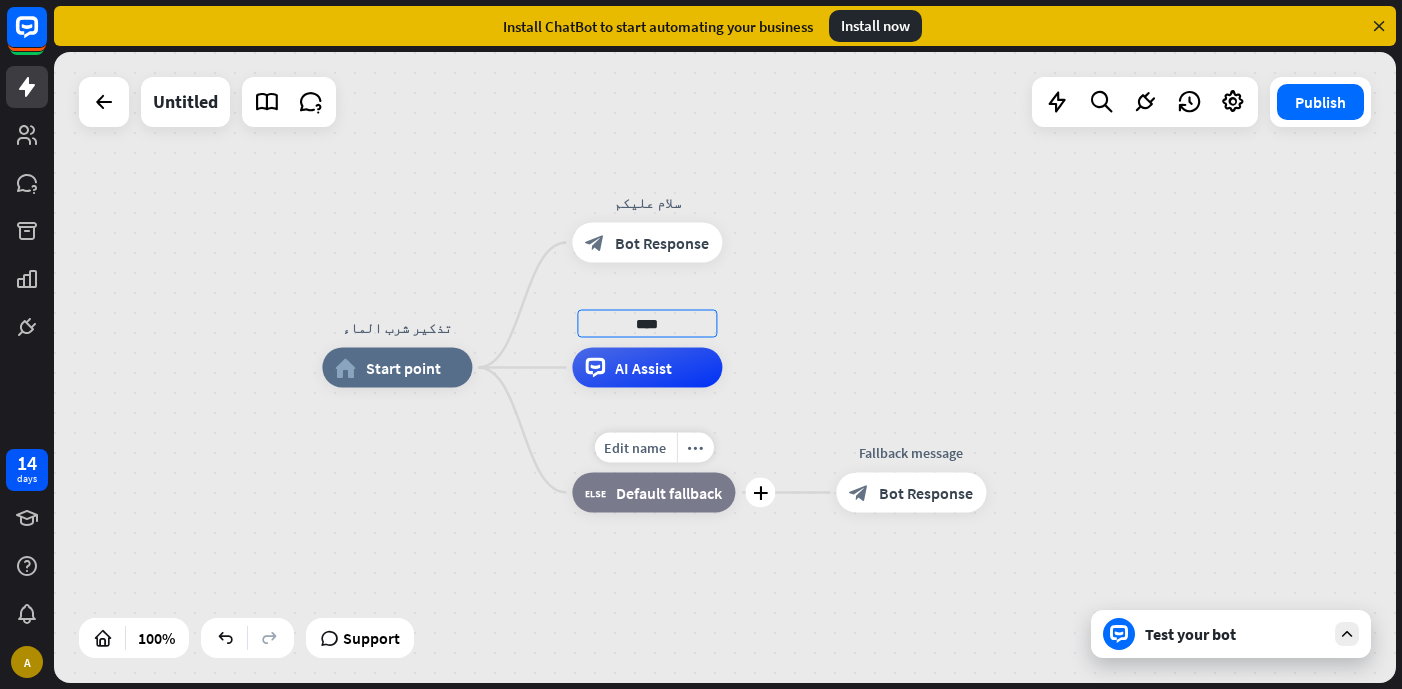 type on "****" 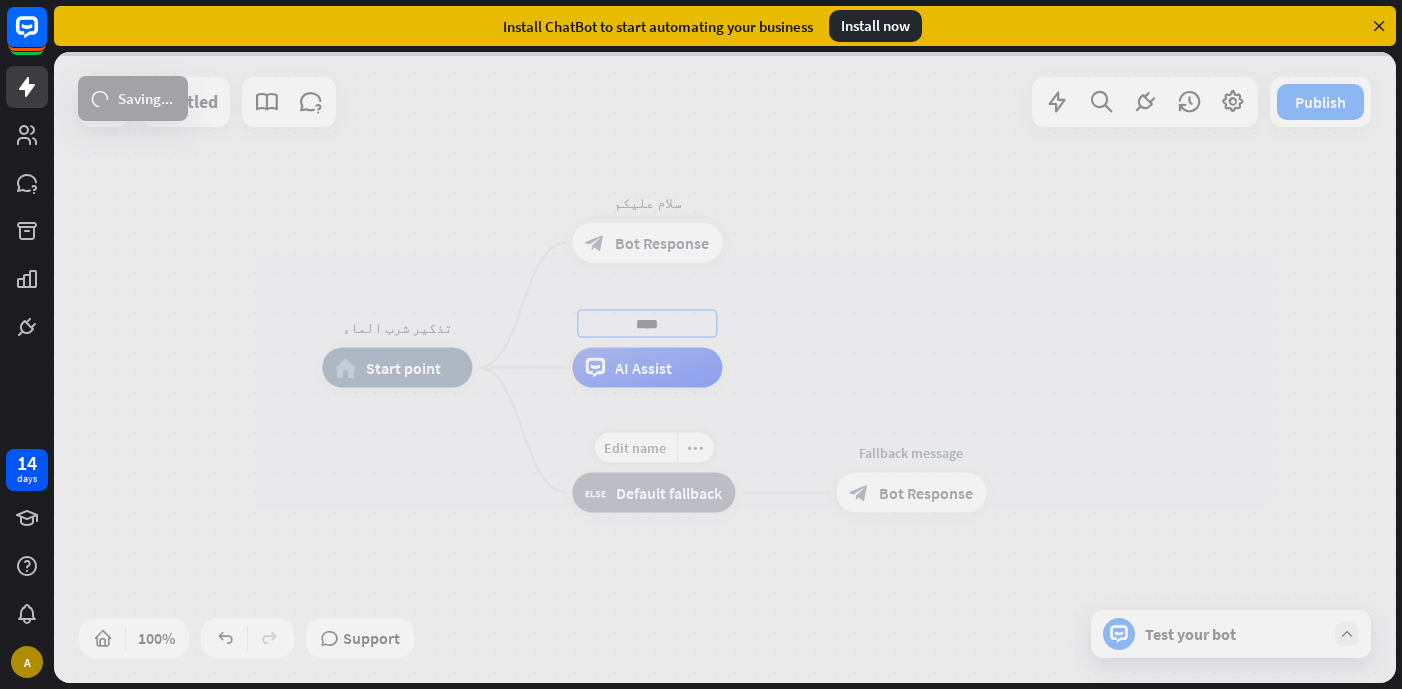 click on "تذكير شرب الماء   home_2   Start point                 سلام عليكم   block_bot_response   Bot Response         ****             AI Assist       Edit name   more_horiz             block_fallback   Default fallback                 Fallback message   block_bot_response   Bot Response
Untitled
Publish
100%           Support         Test your bot         loader   Saving...           close   Interactions   block_user_input   User Input block_bot_response   Bot Response block_fallback   Fallback filter   Filter block_attachment   Attachment input builder_tree   Flow Actions   block_goto   Go to step block_faq   FAQ block_add_to_segment   Add to leads block_add_to_segment   Add to segment block_delete_from_segment   Delete from segment webhooks   Webhook block_set_attribute   Set attribute block_ab_testing   A/B Test block_question   Question block_close_chat   Close chat" at bounding box center (725, 367) 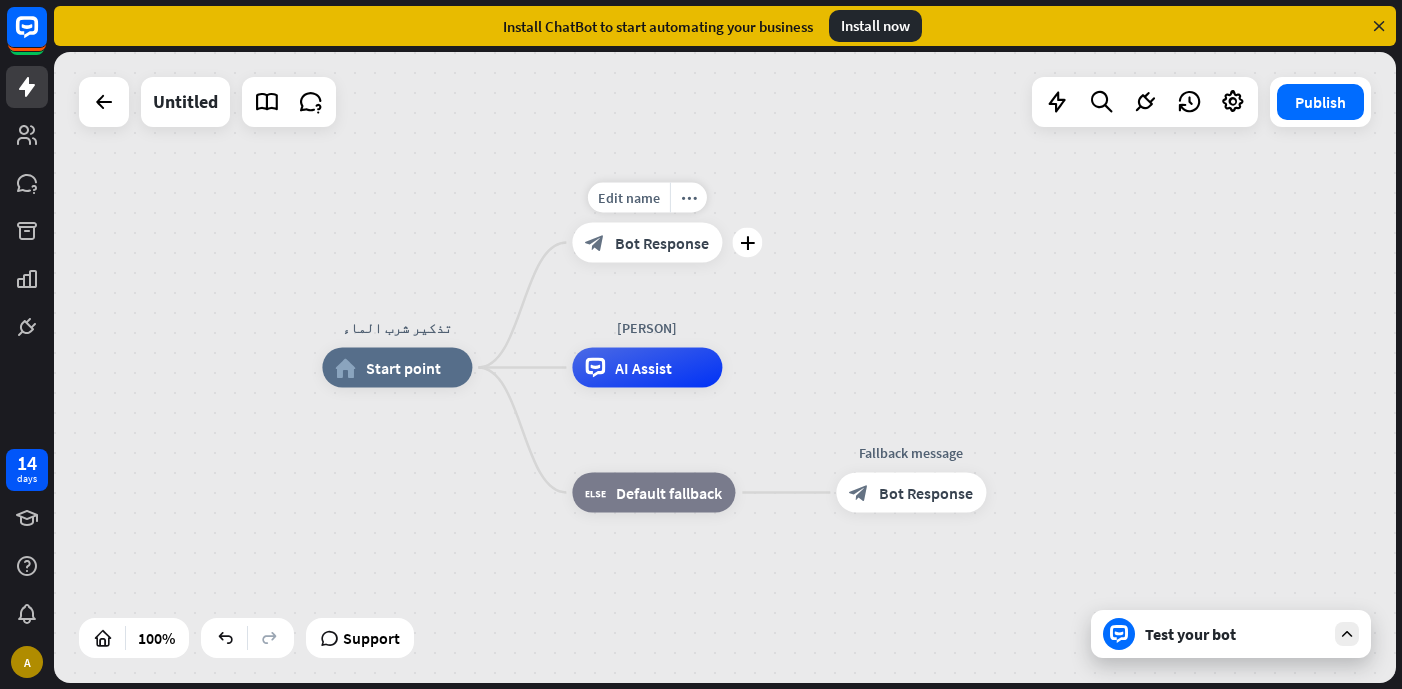 click on "Edit name   more_horiz         plus     block_bot_response   Bot Response" at bounding box center (647, 243) 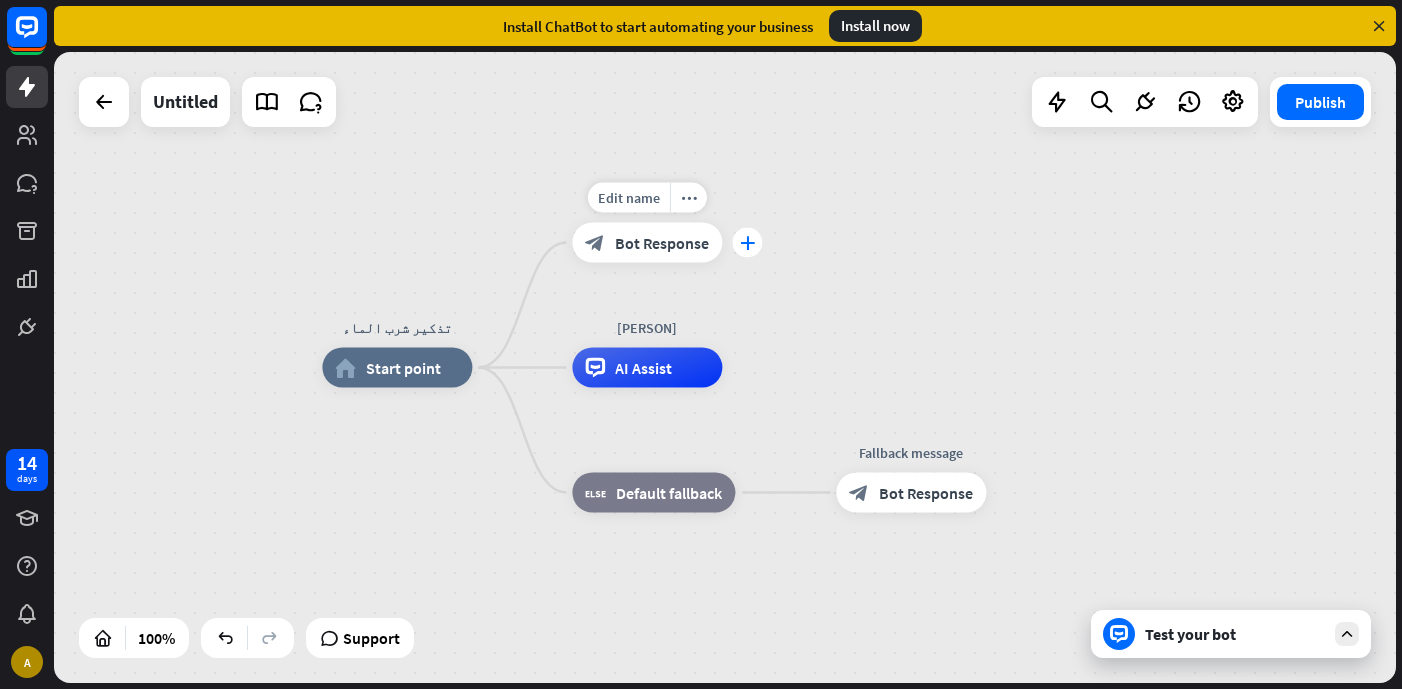 click on "plus" at bounding box center (747, 243) 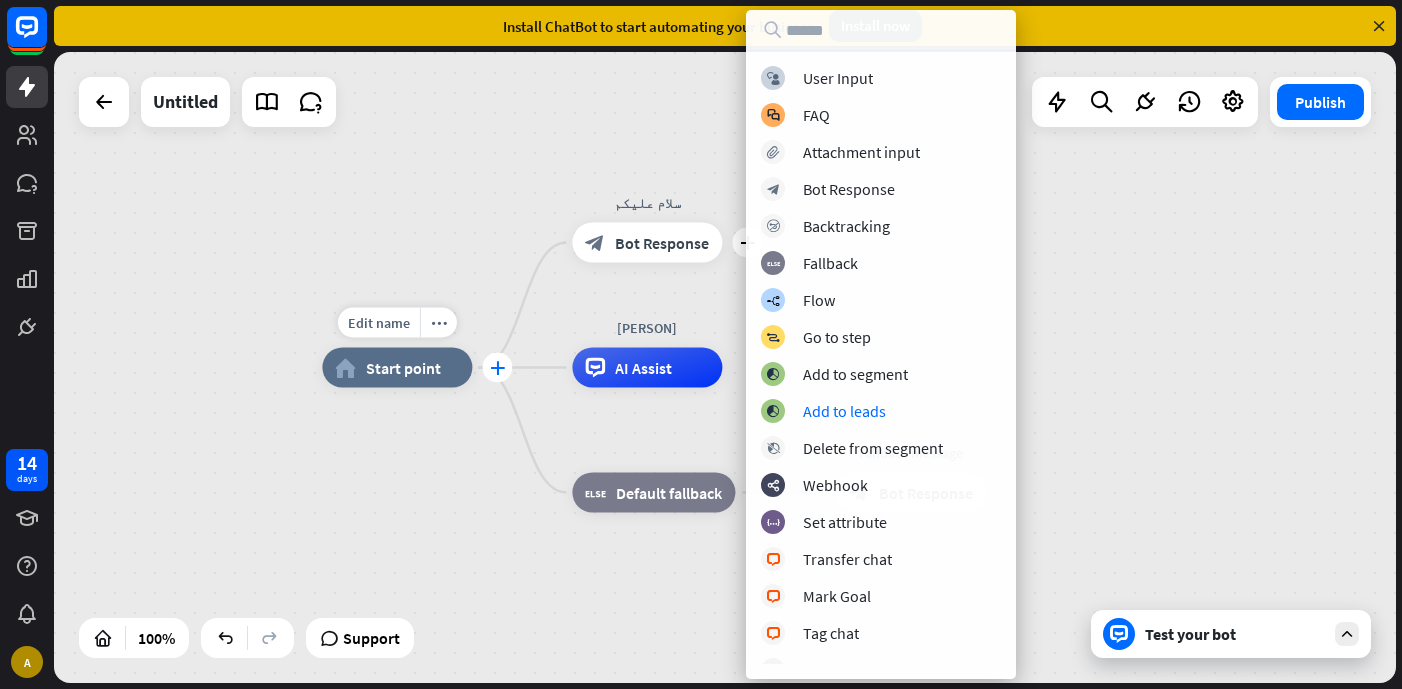 click on "plus" at bounding box center (497, 368) 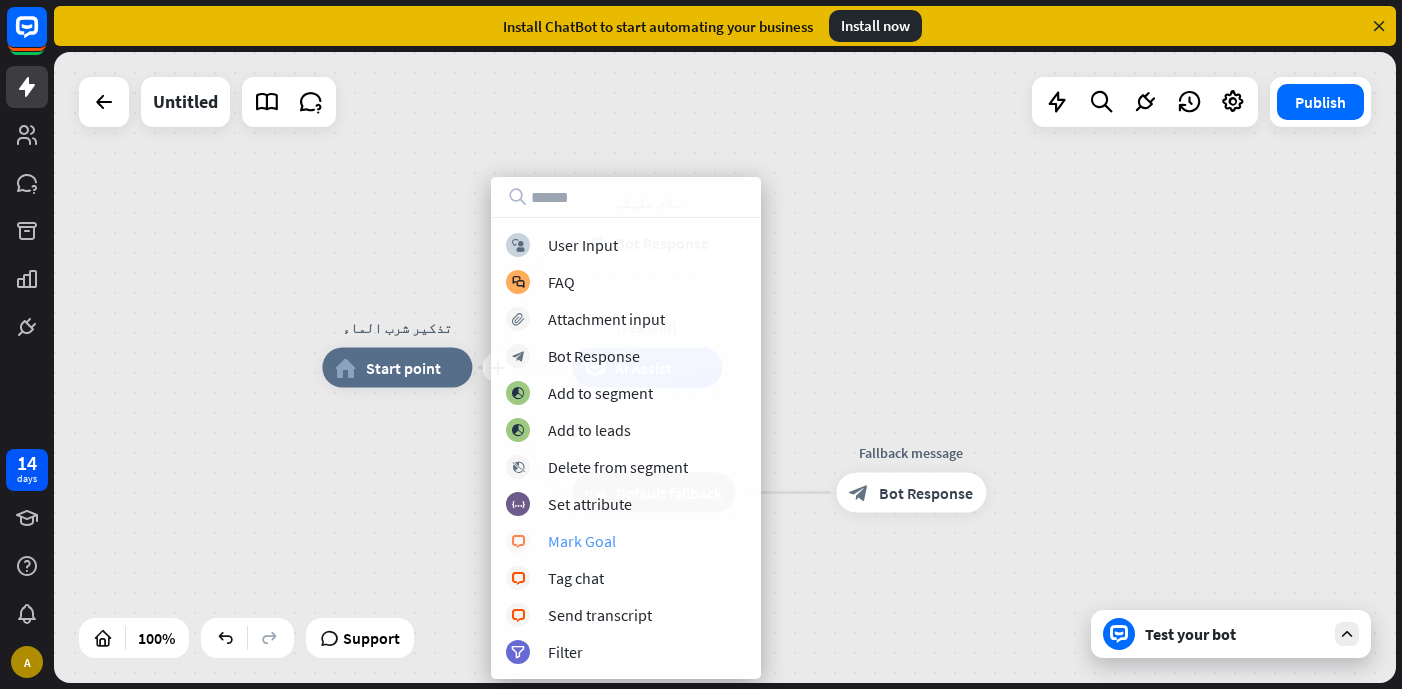 click on "Mark Goal" at bounding box center [582, 541] 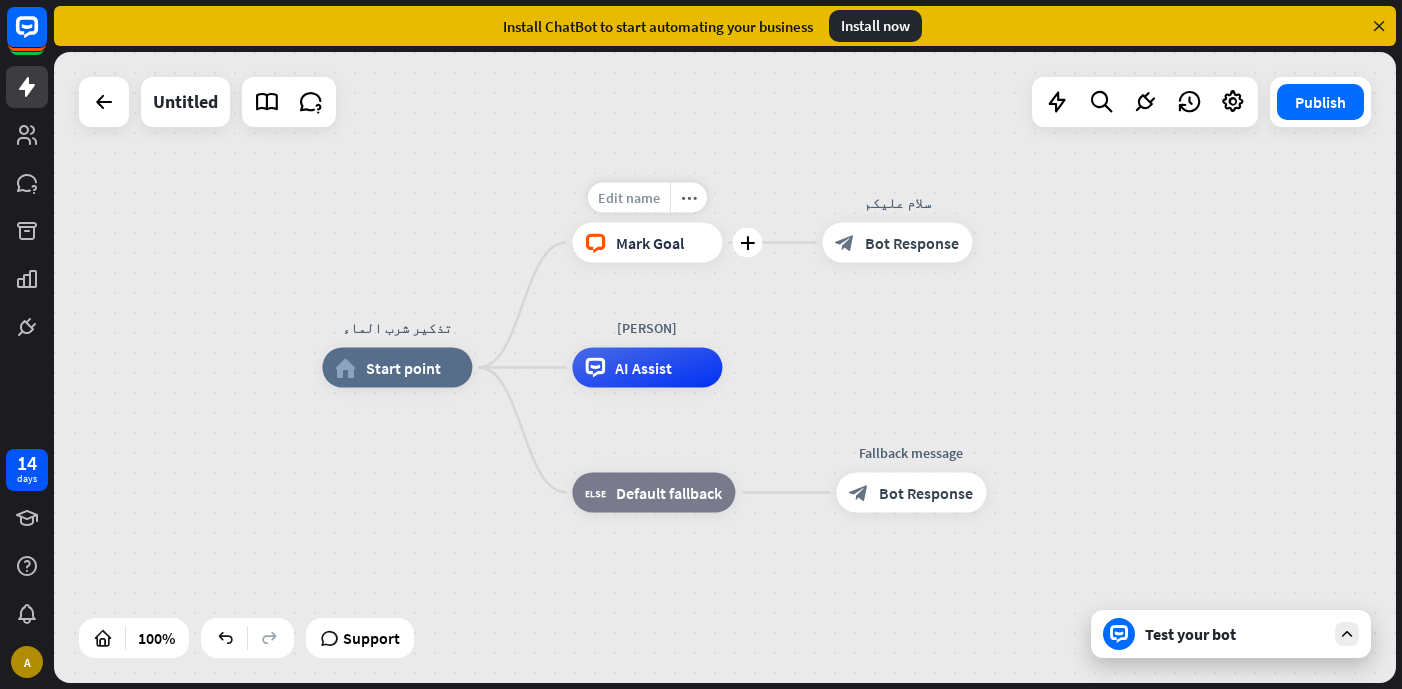 click on "Edit name" at bounding box center (629, 198) 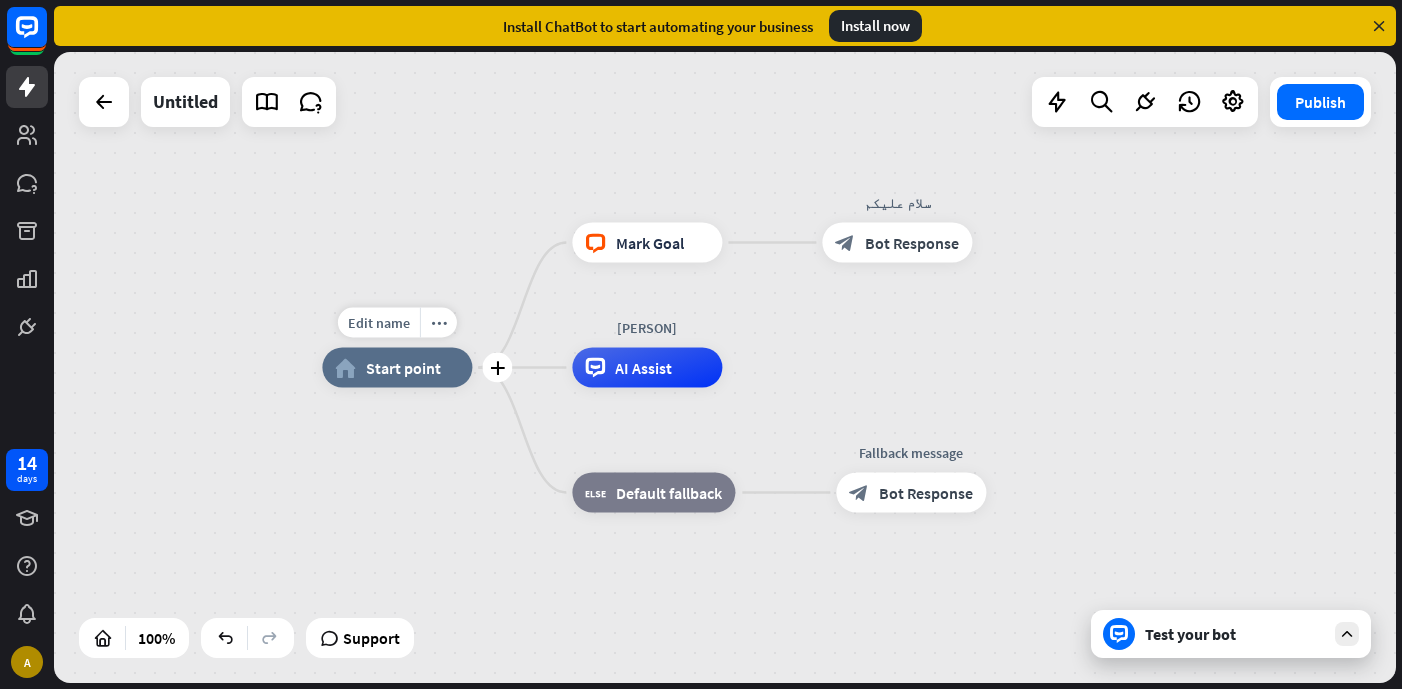 click on "Start point" at bounding box center [403, 368] 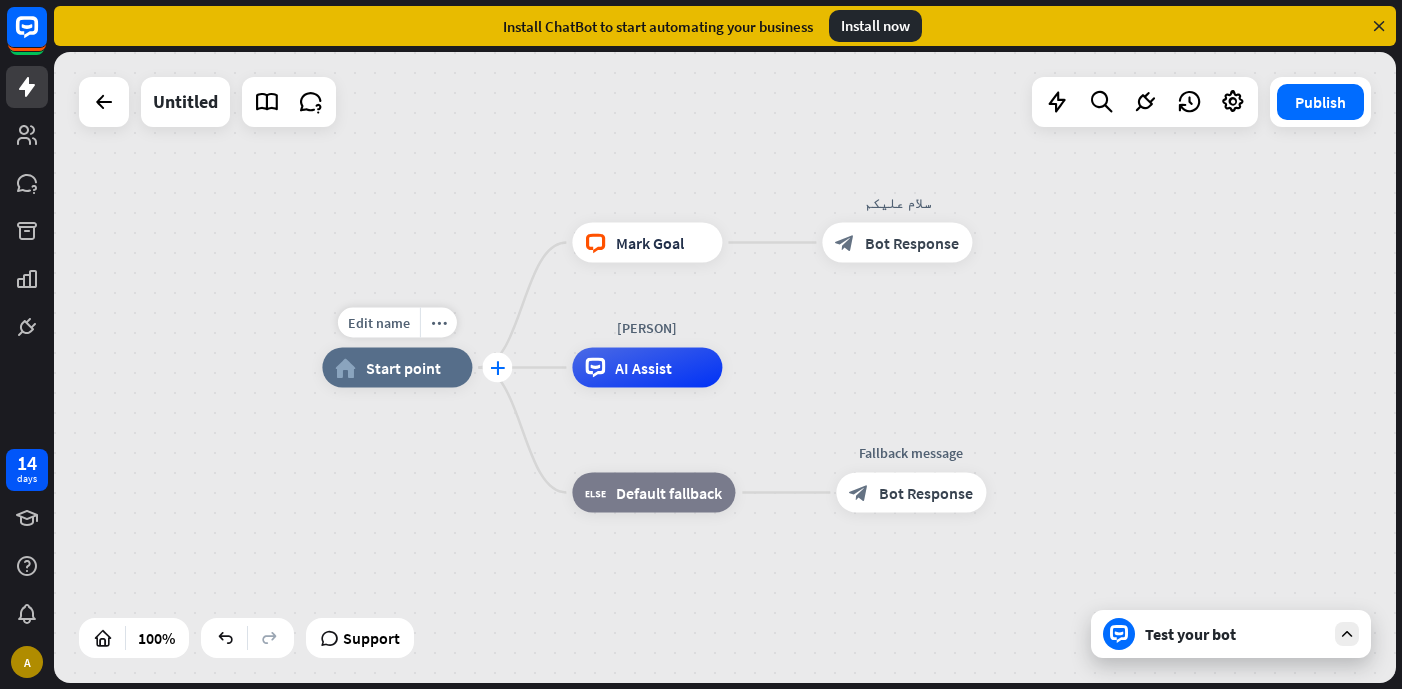 click on "plus" at bounding box center (497, 368) 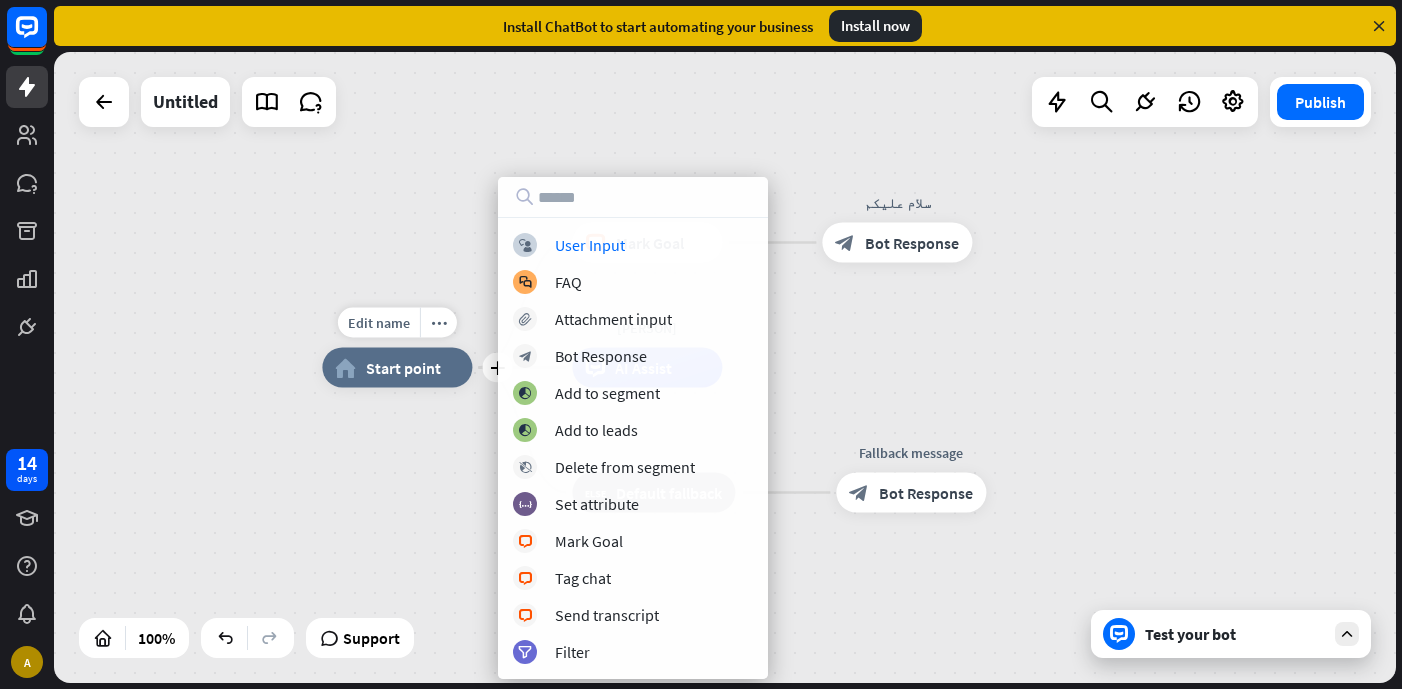 click on "Start point" at bounding box center (403, 368) 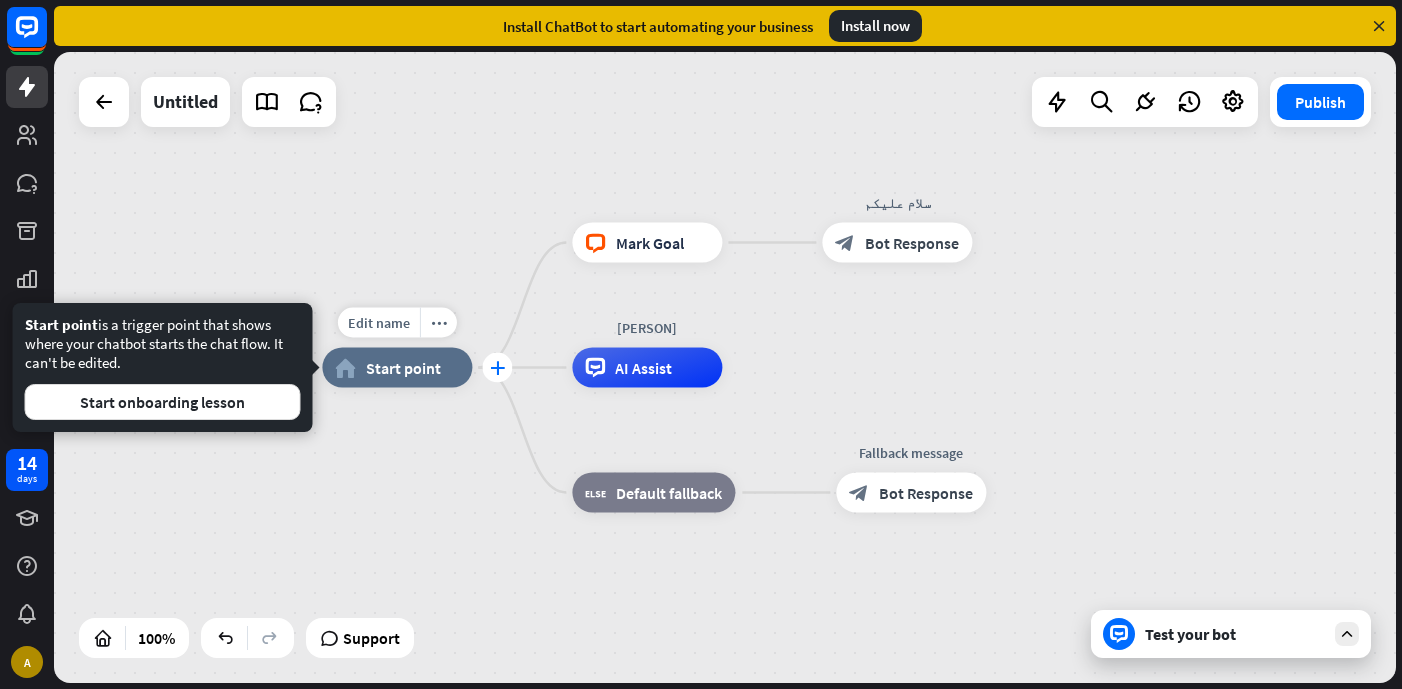 click on "plus" at bounding box center (497, 368) 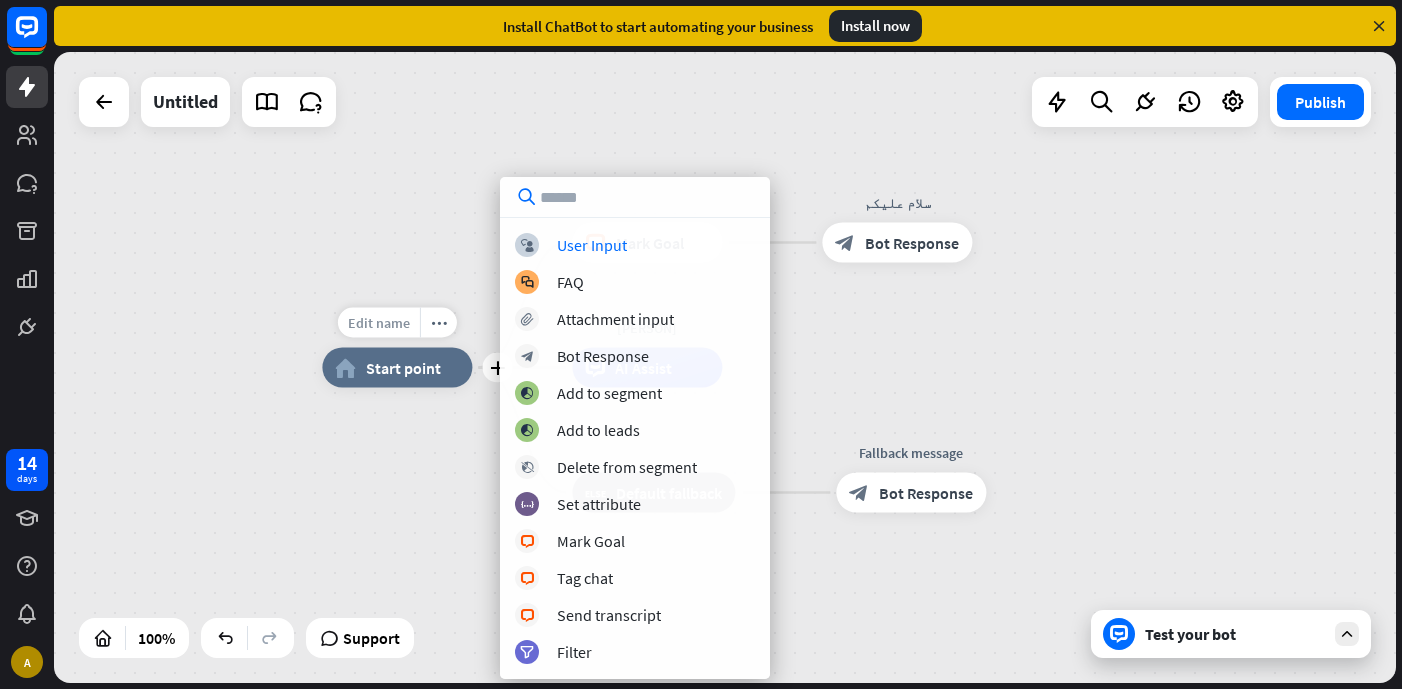 click on "Edit name" at bounding box center (379, 323) 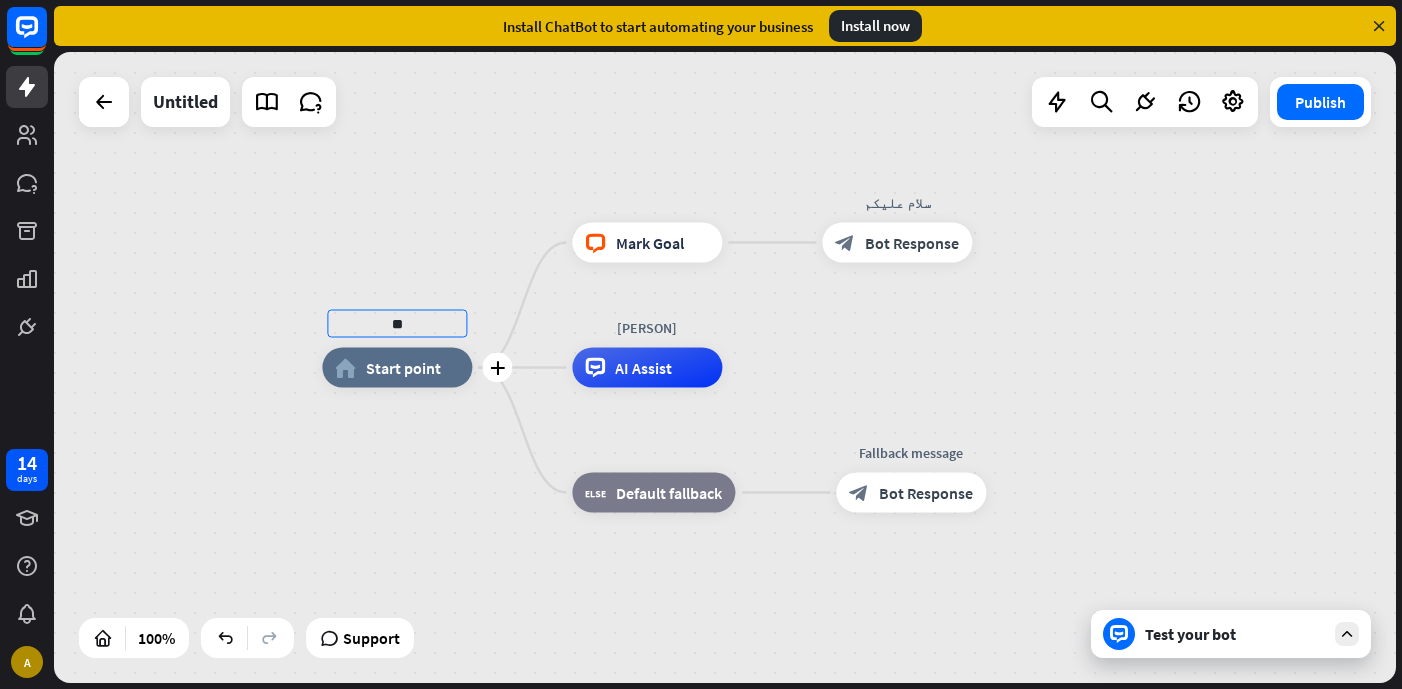 type on "*" 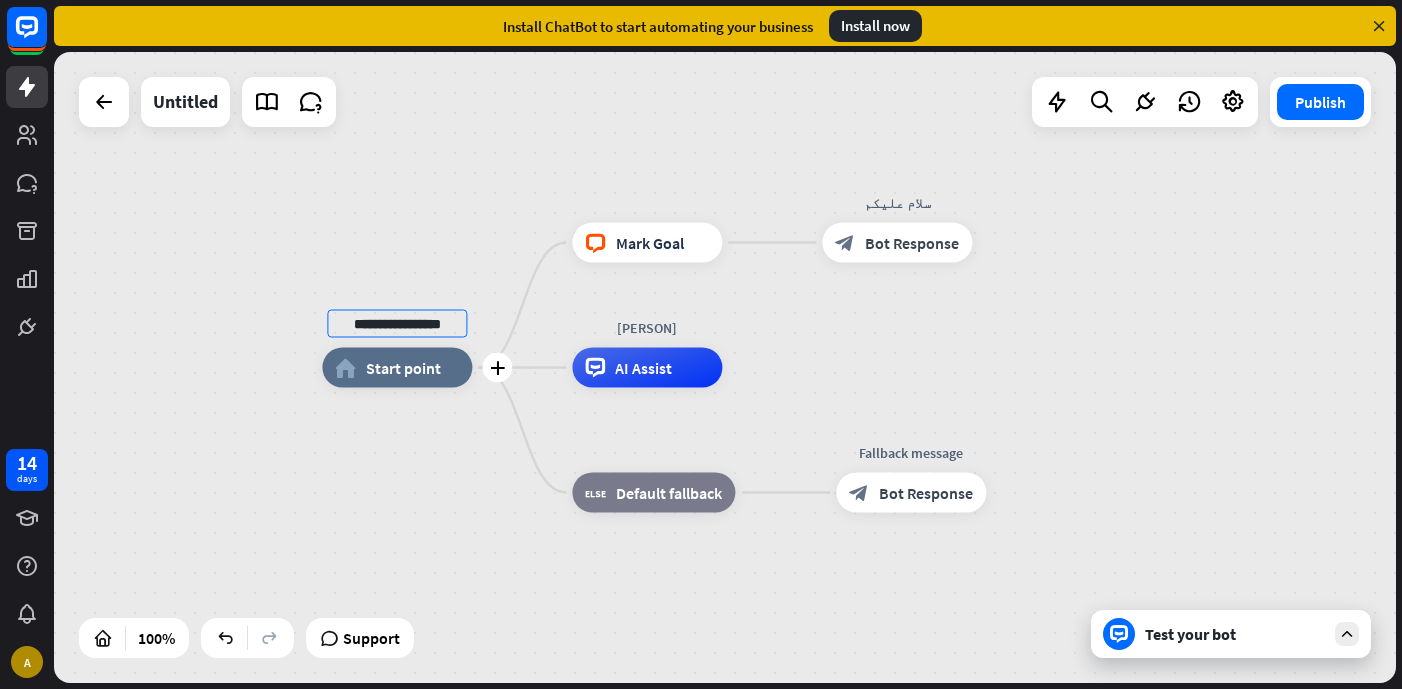 type on "**********" 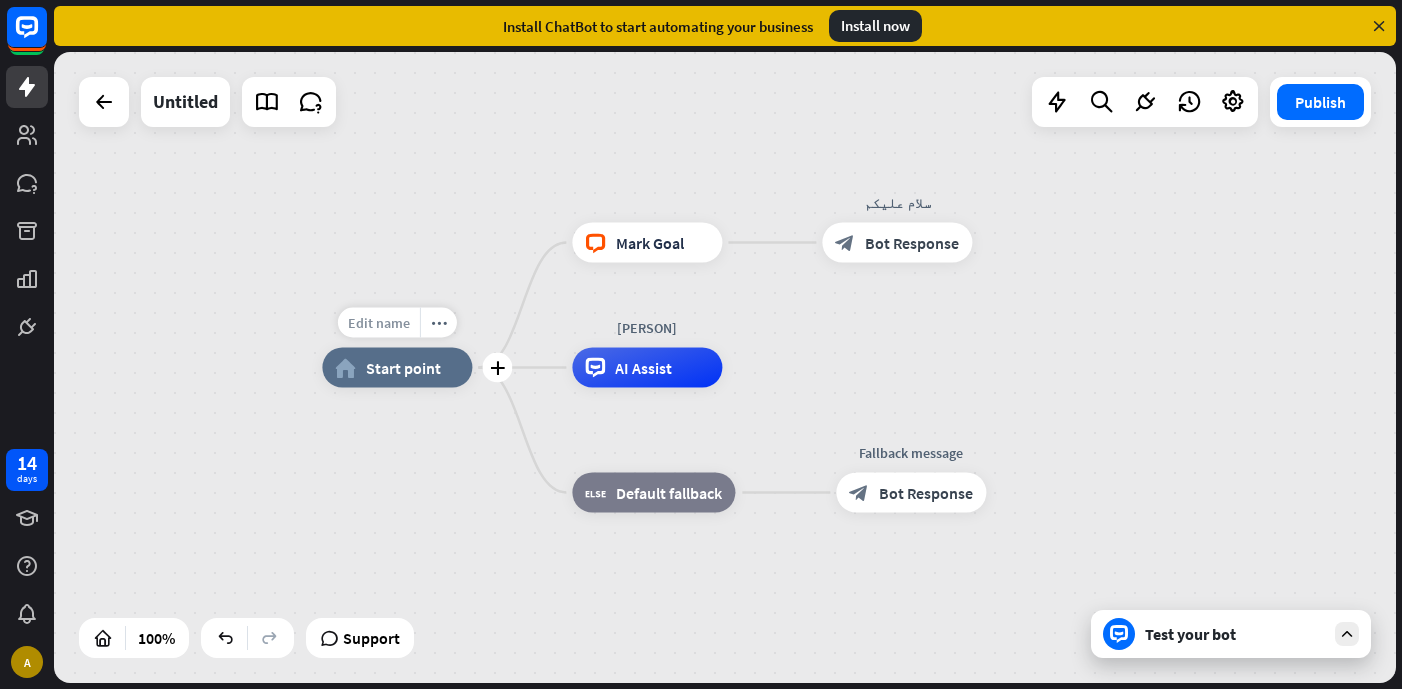 click on "Edit name" at bounding box center [379, 323] 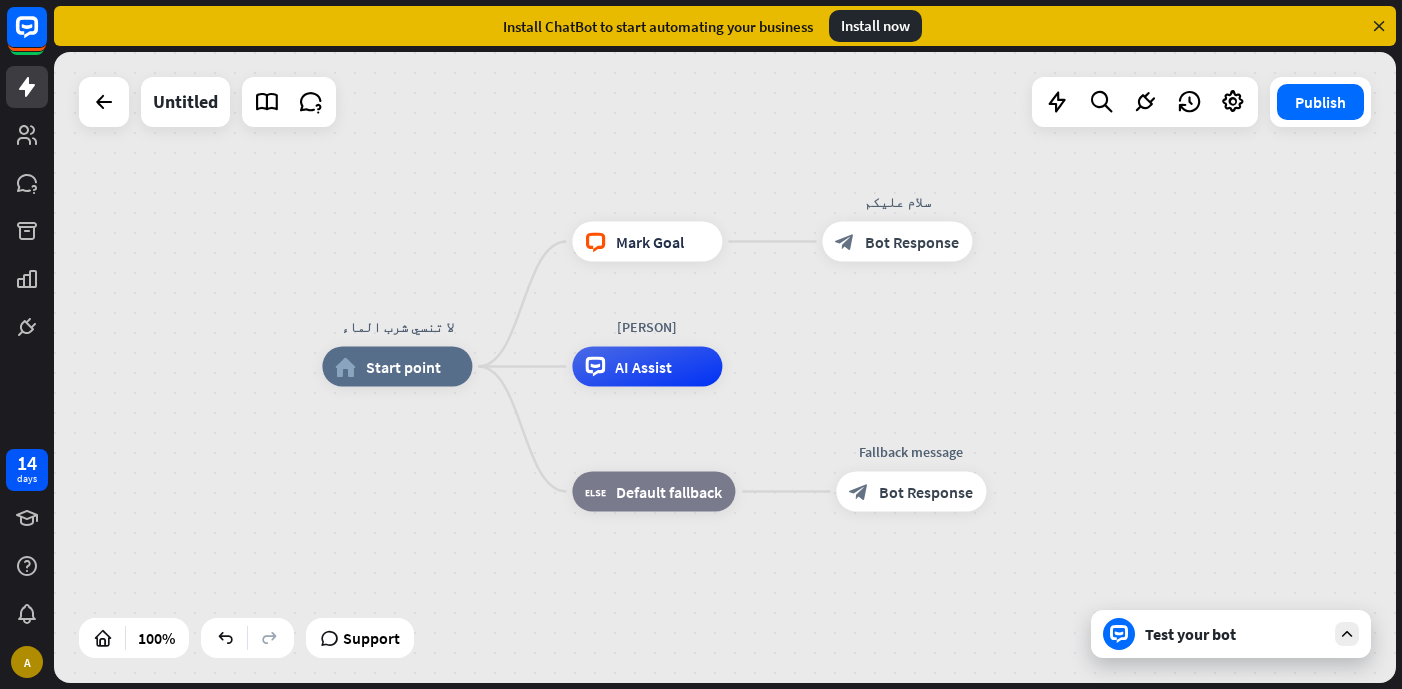 click on "**********" at bounding box center (725, 367) 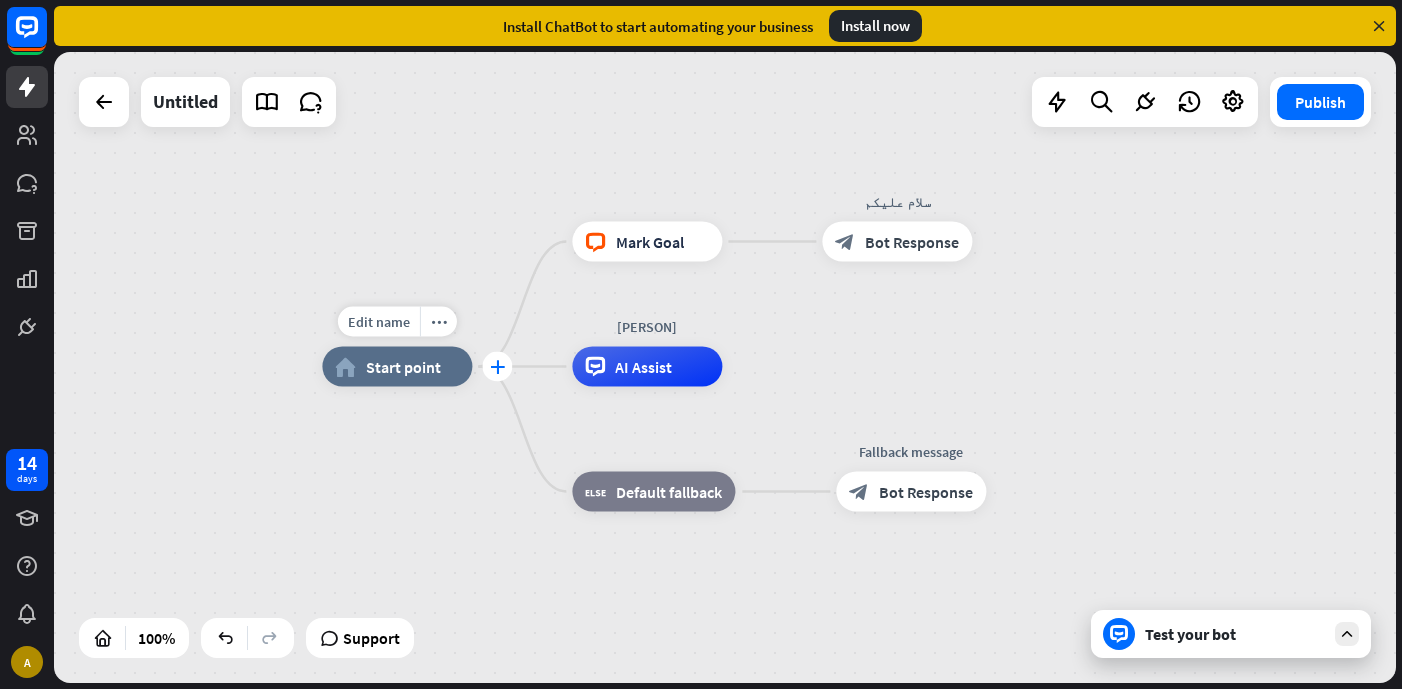 click on "plus" at bounding box center (497, 367) 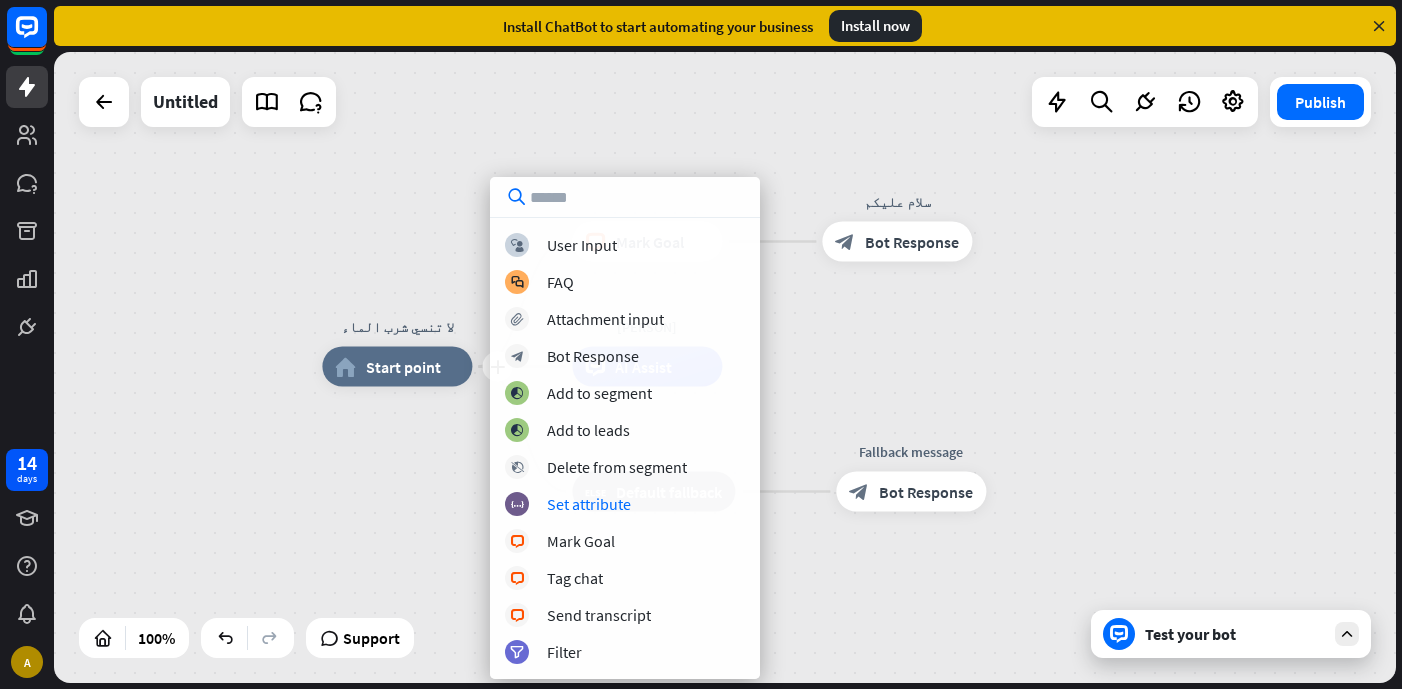 click on "plus   لا تنسي شرب الماء   home_2   Start point                   block_livechat   Mark Goal                 سلام عليكم   block_bot_response   Bot Response                 [PERSON]     AI Assist                   block_fallback   Default fallback       Edit name   more_horiz           Fallback message   block_bot_response   Bot Response" at bounding box center (725, 367) 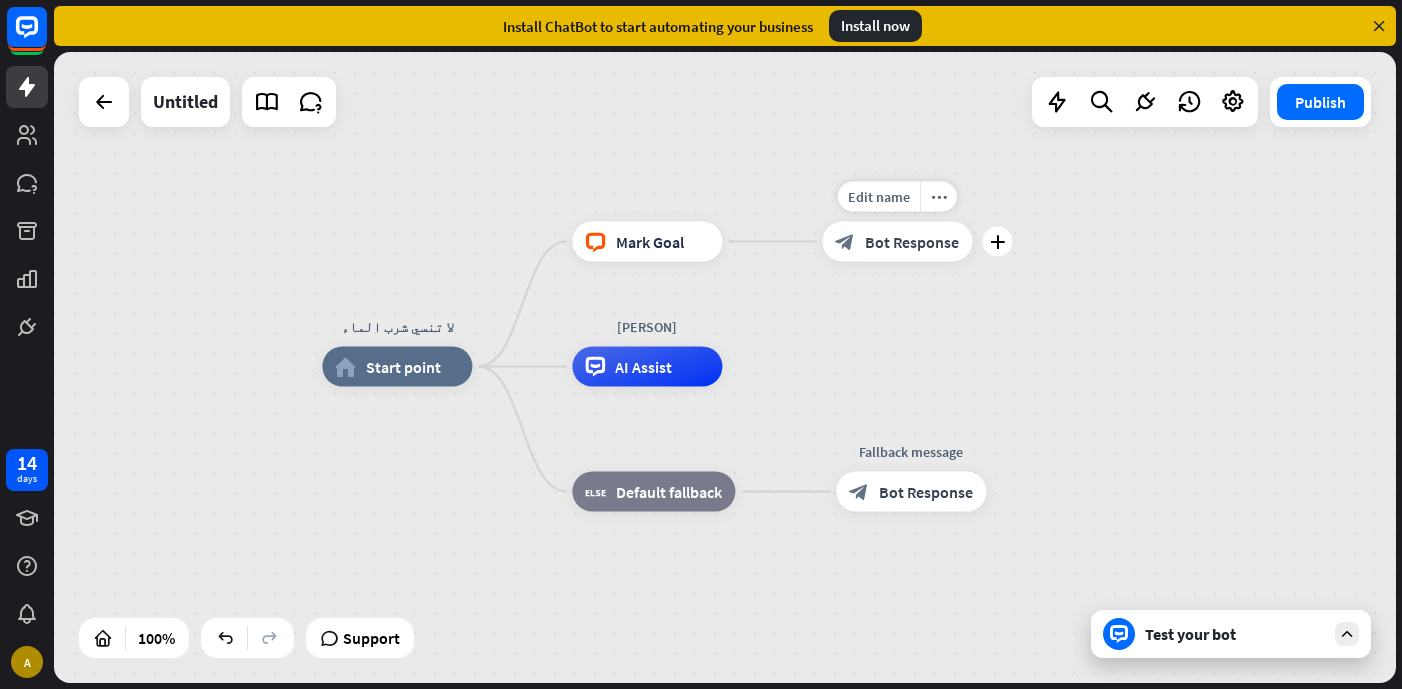 click on "Edit name   more_horiz           plus   سلام عليكم   block_bot_response   Bot Response" at bounding box center (897, 242) 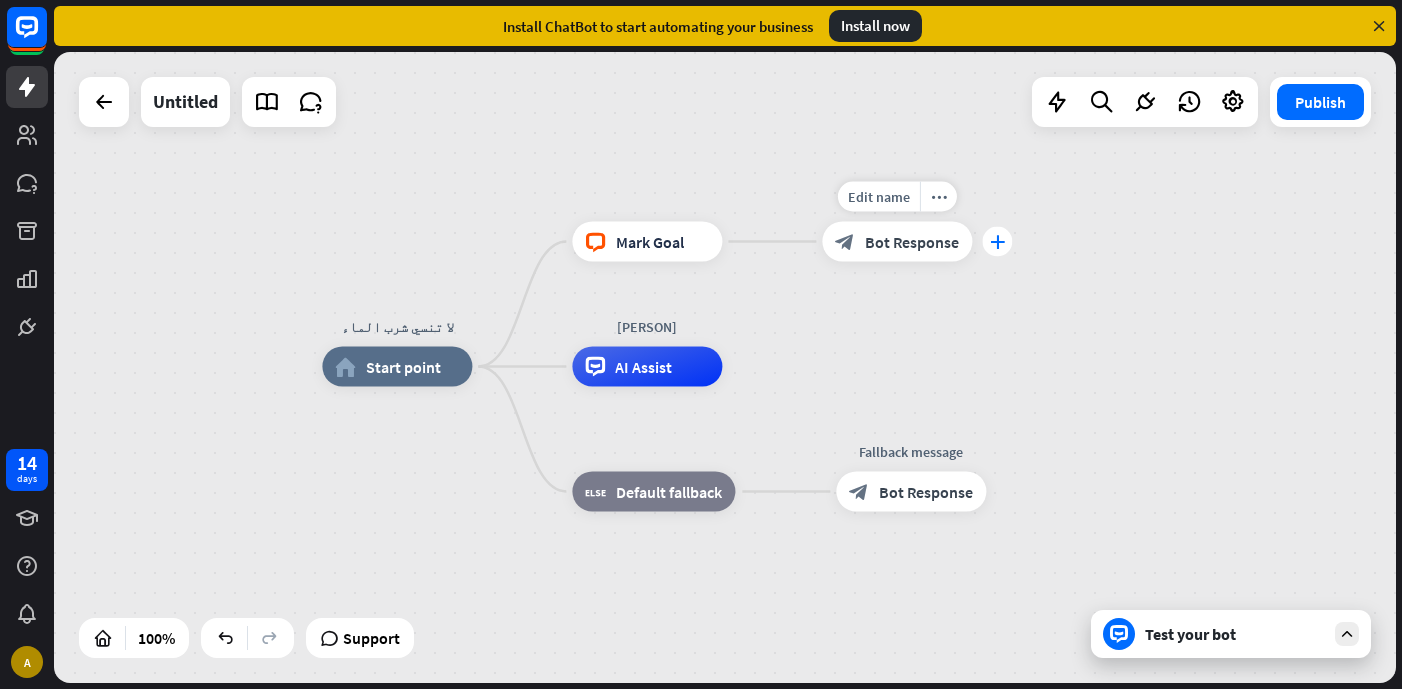 click on "plus" at bounding box center (997, 242) 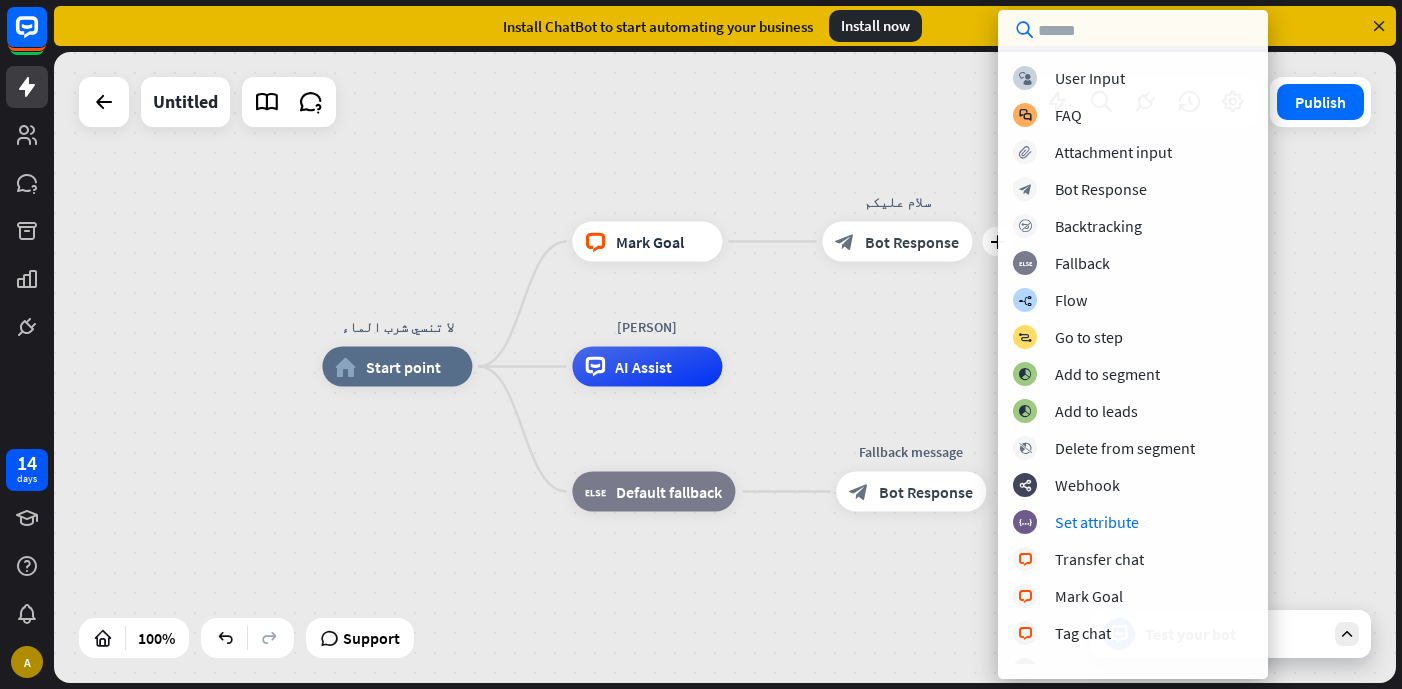 click on "لا تنسي شرب الماء   home_2   Start point                   block_livechat   Mark Goal               plus   سلام عليكم   block_bot_response   Bot Response                 [PERSON]     AI Assist                   block_fallback   Default fallback                 Fallback message   block_bot_response   Bot Response" at bounding box center (725, 367) 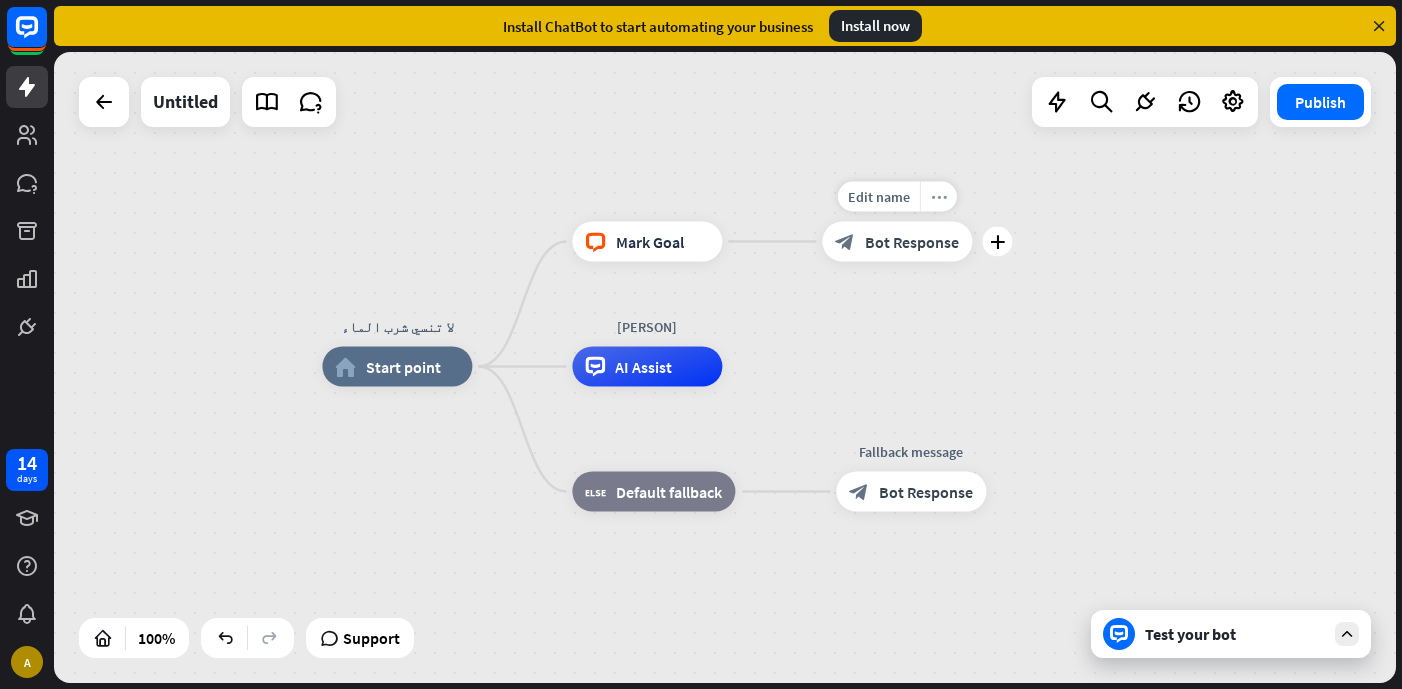 click on "more_horiz" at bounding box center [939, 196] 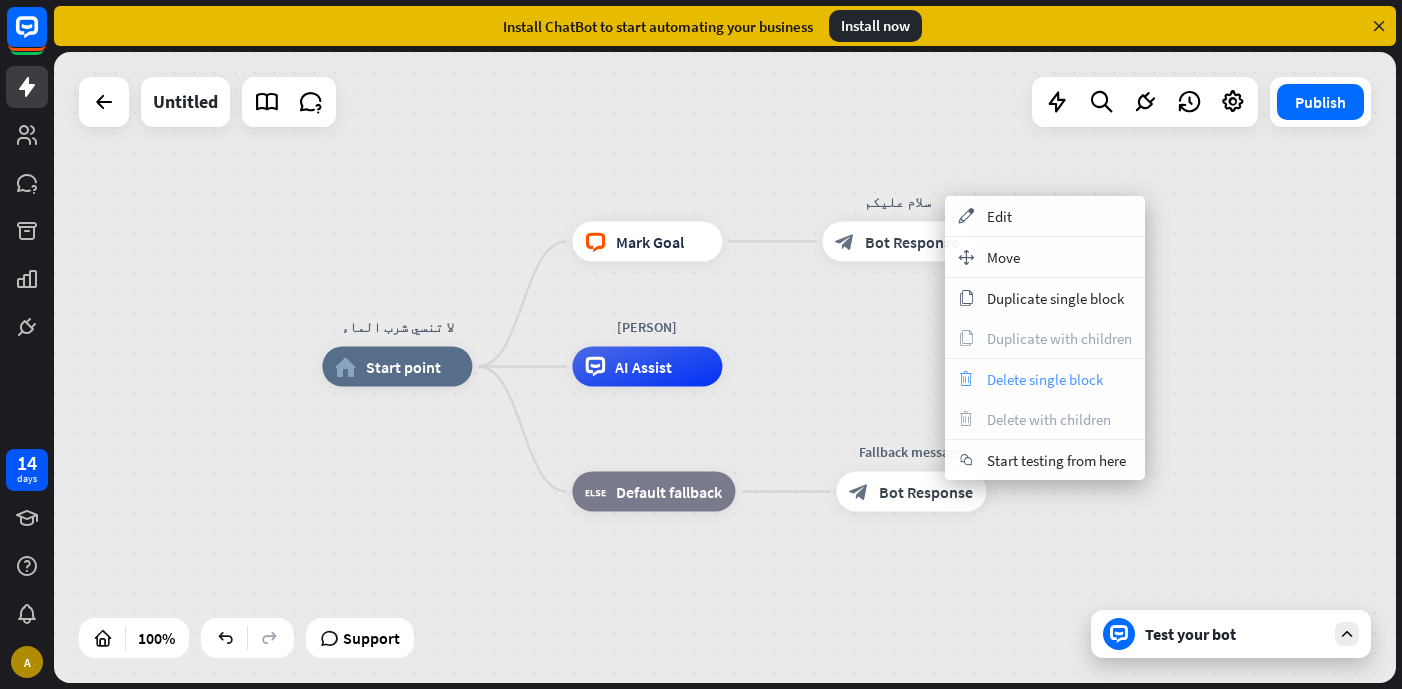 click on "Delete single block" at bounding box center [1045, 379] 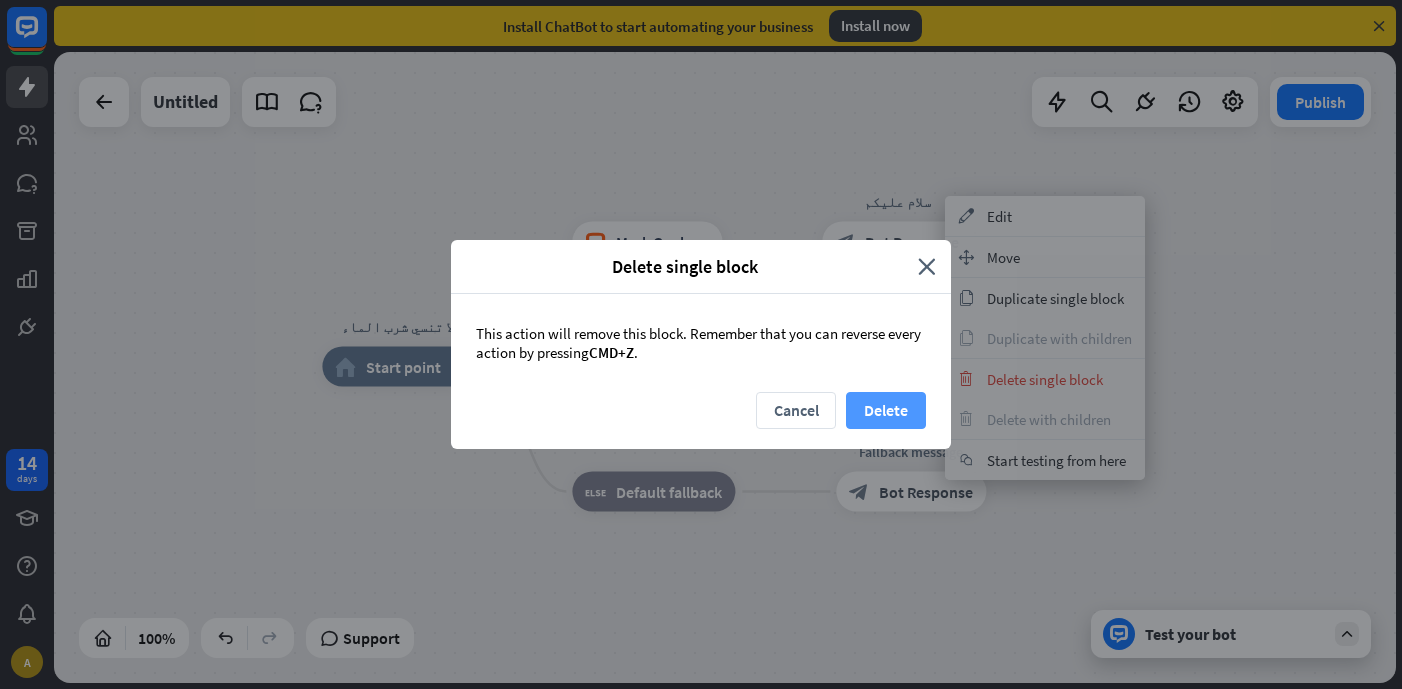 click on "Delete" at bounding box center (886, 410) 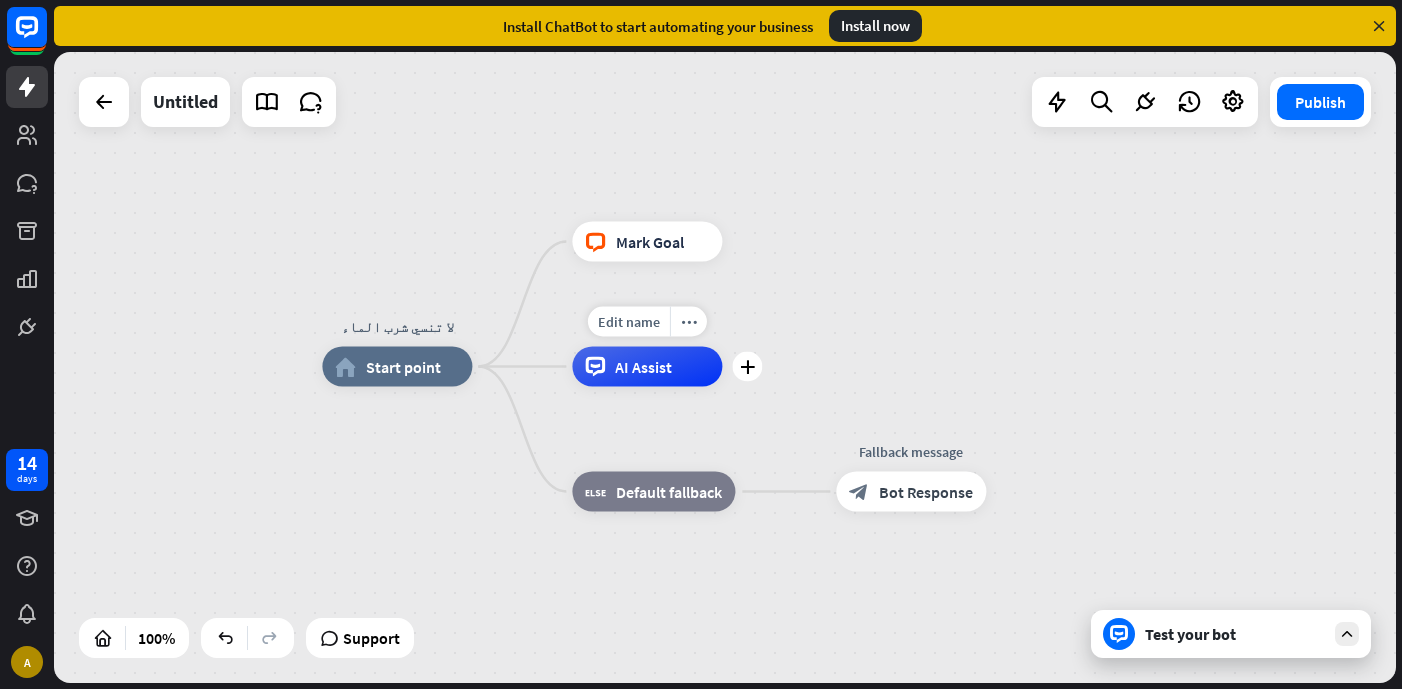 click on "AI Assist" at bounding box center (647, 367) 